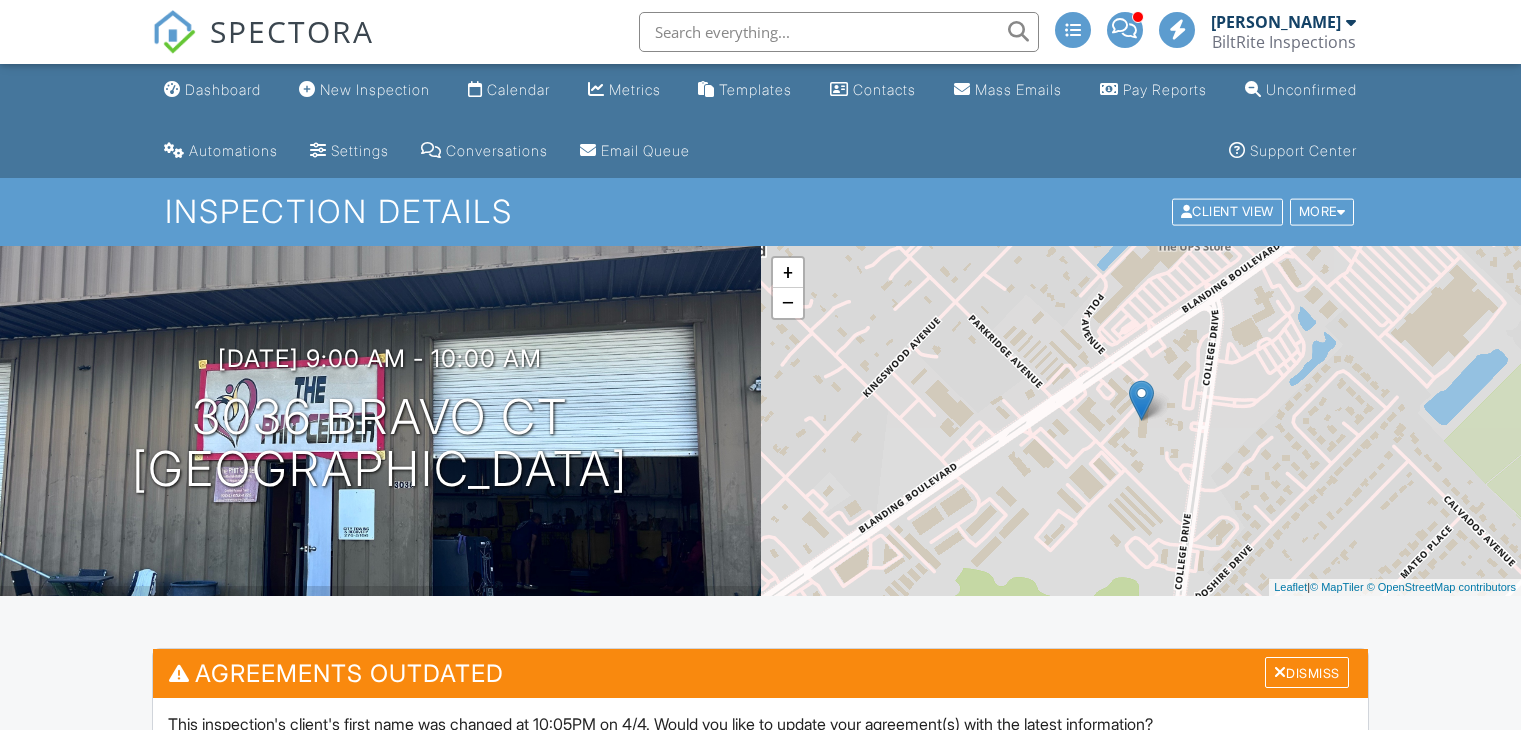 scroll, scrollTop: 0, scrollLeft: 0, axis: both 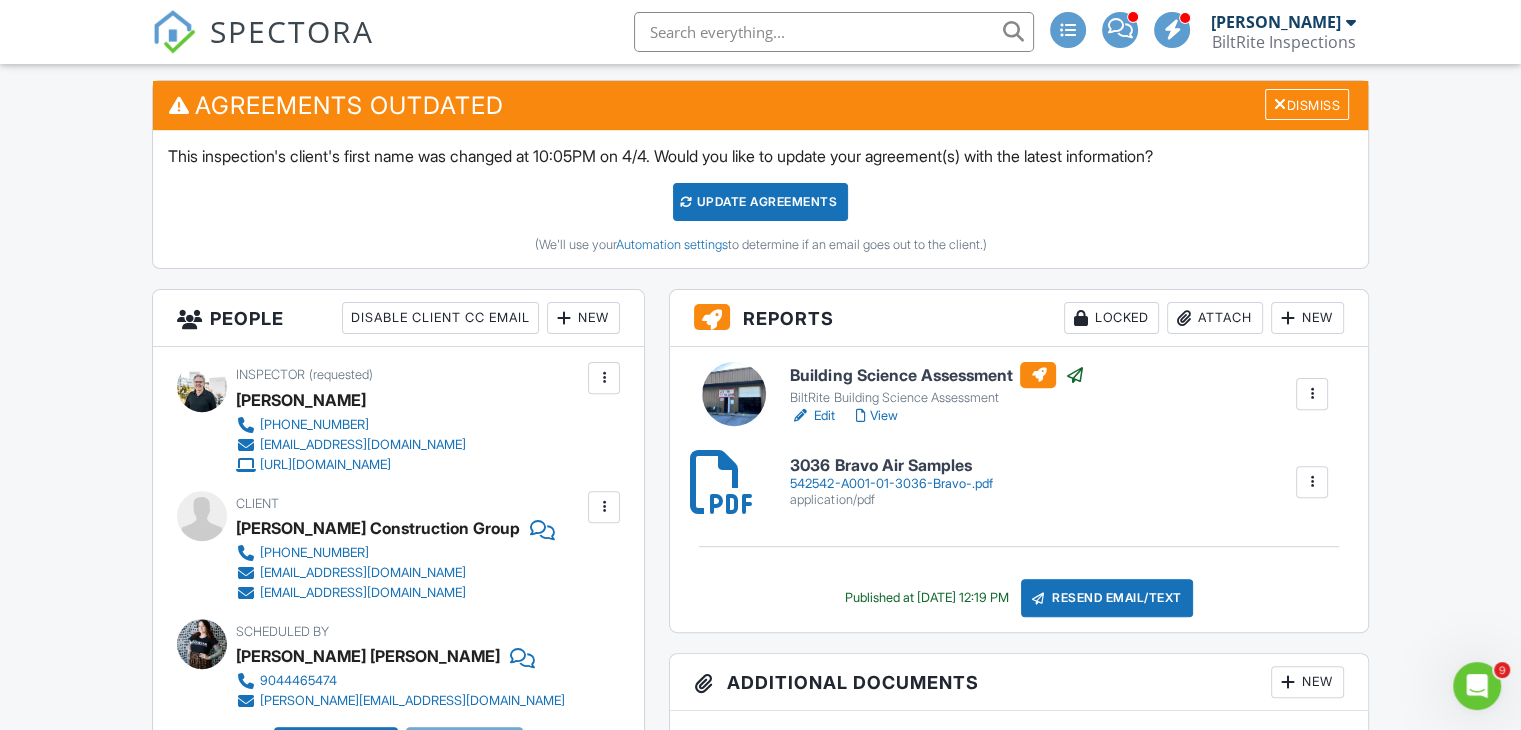 click on "Edit" at bounding box center [812, 416] 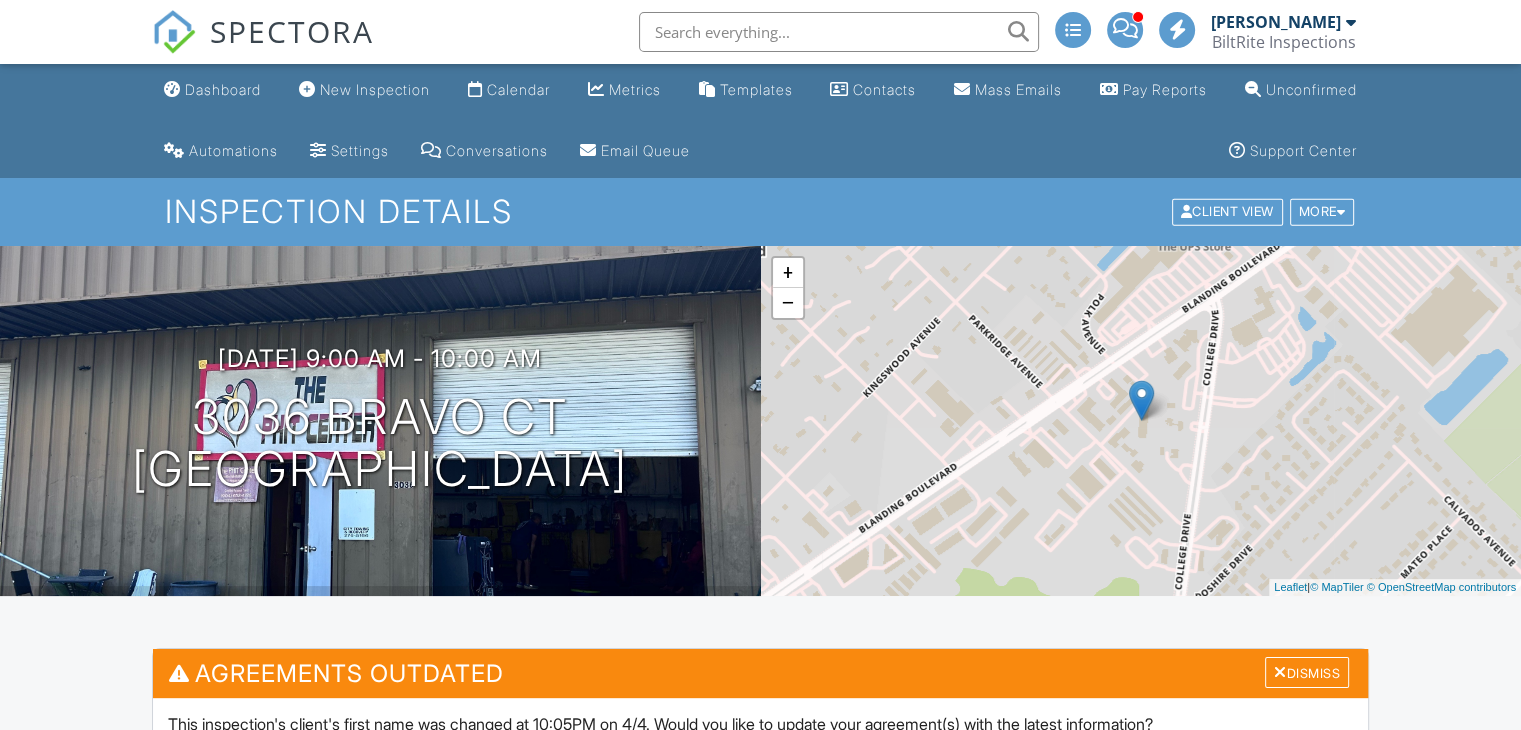 scroll, scrollTop: 483, scrollLeft: 0, axis: vertical 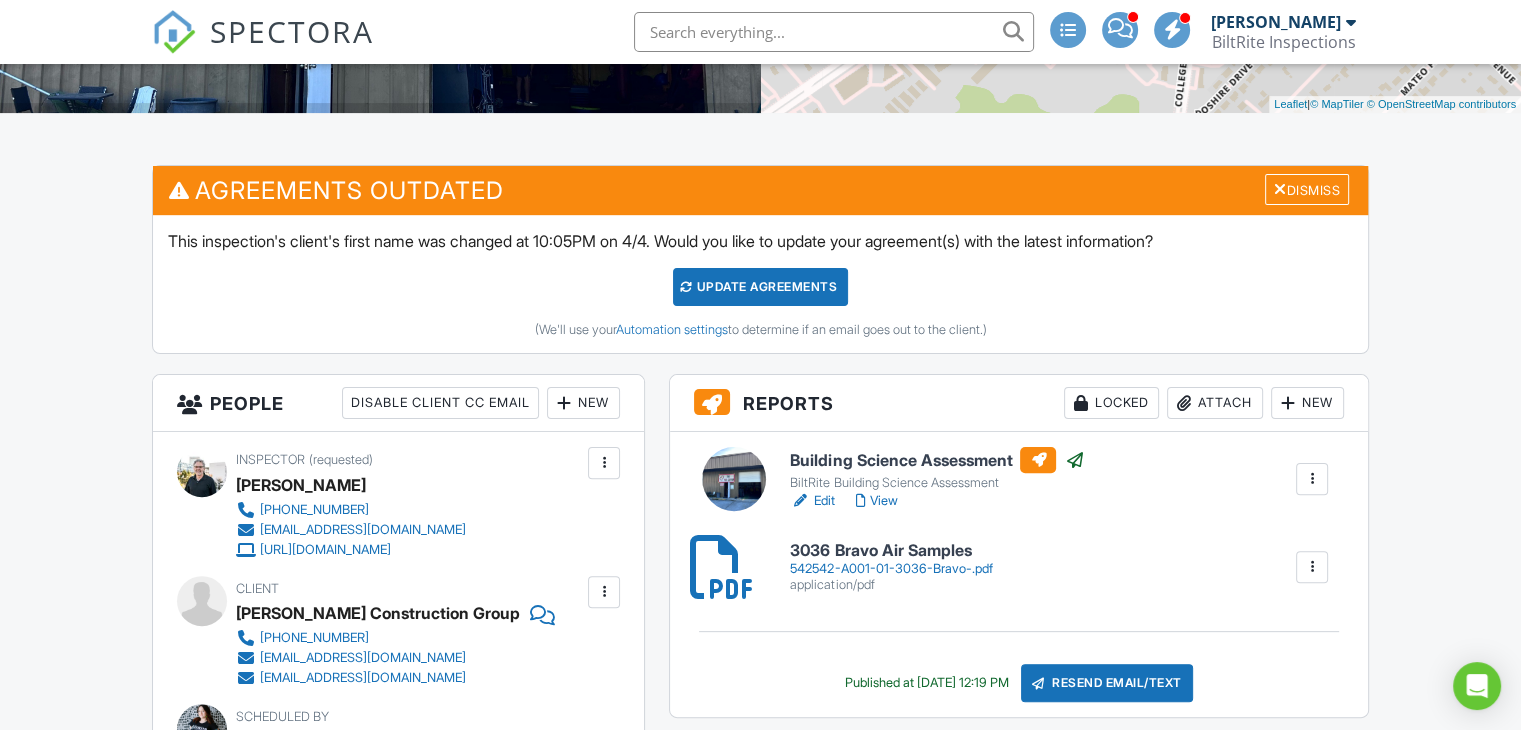 click on "View" at bounding box center (876, 501) 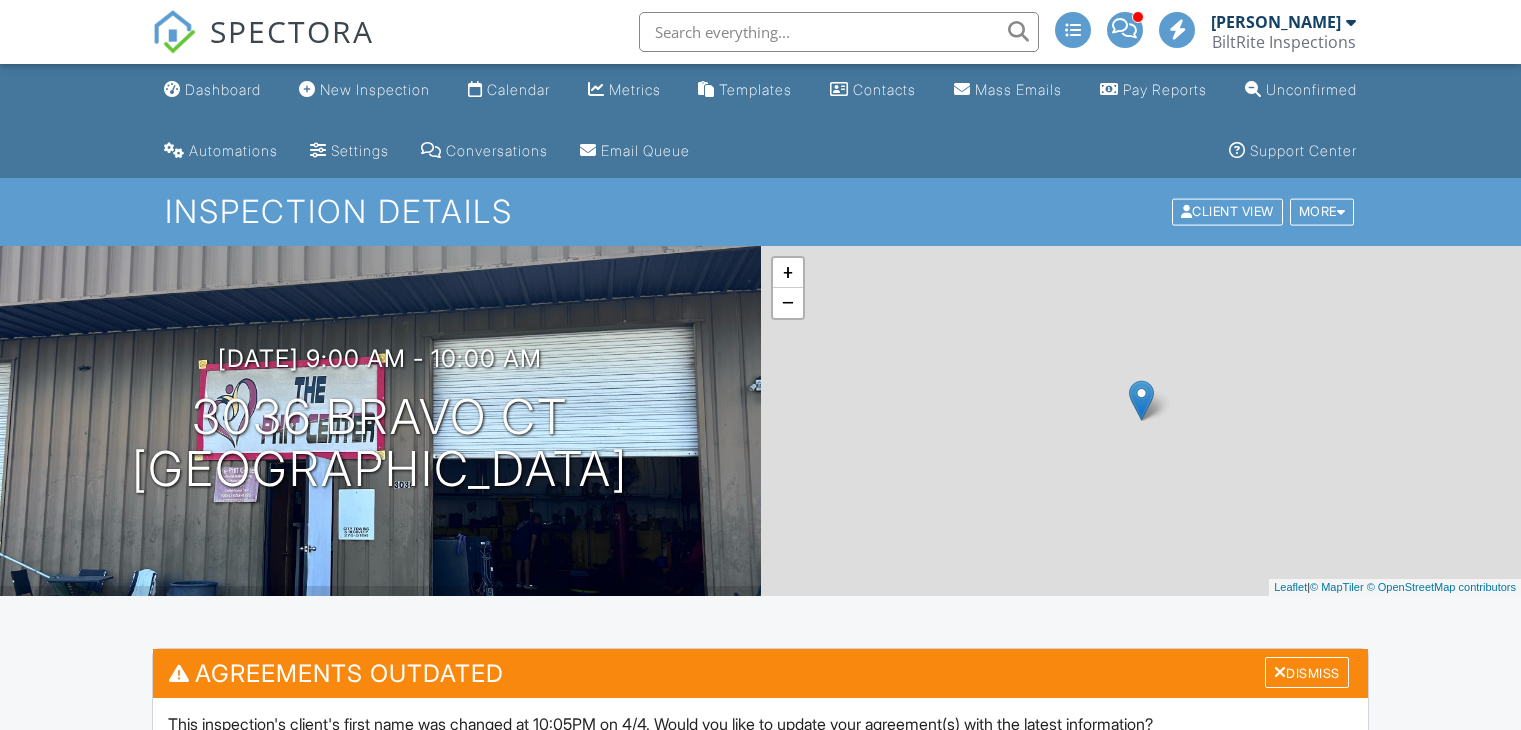 scroll, scrollTop: 0, scrollLeft: 0, axis: both 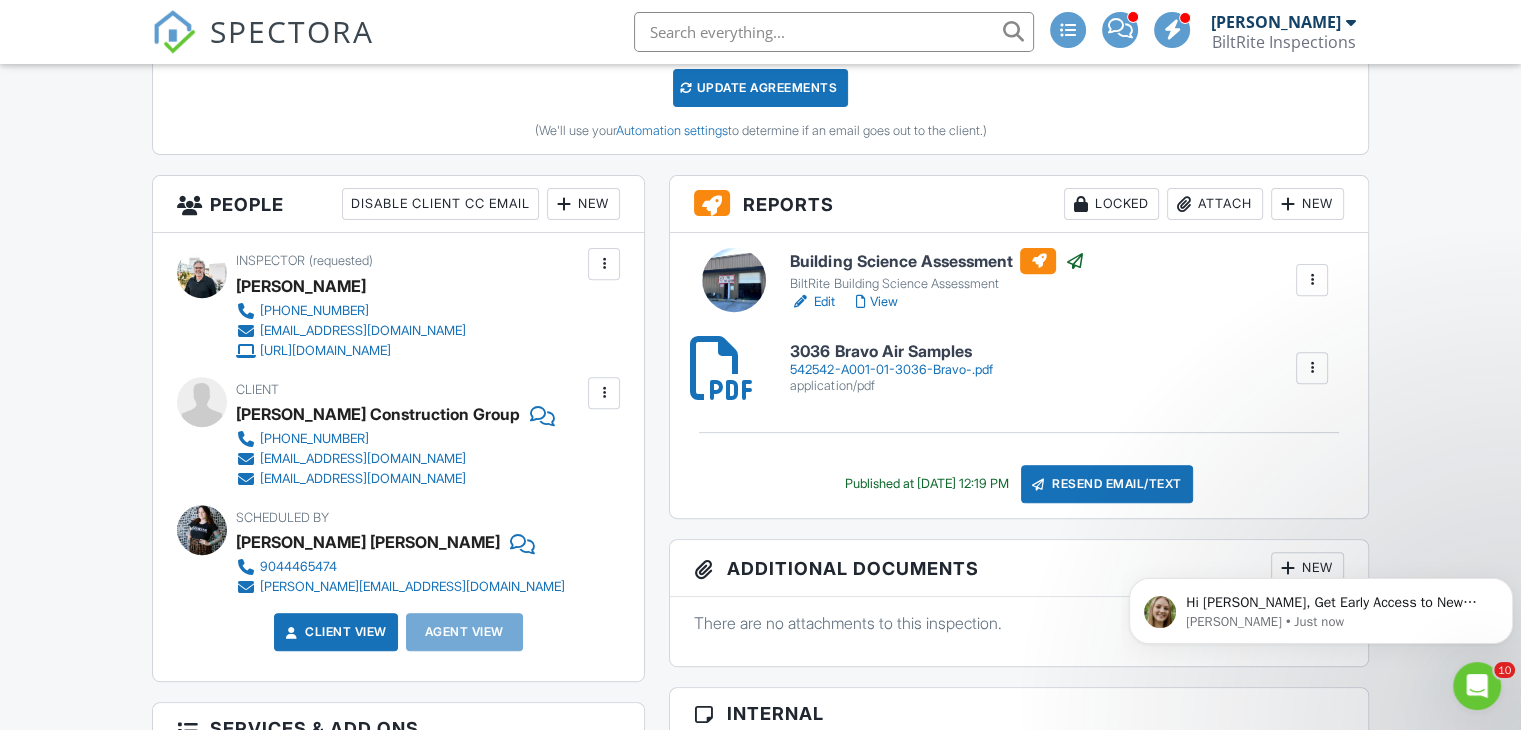 click on "542542-A001-01-3036-Bravo-.pdf" at bounding box center [891, 370] 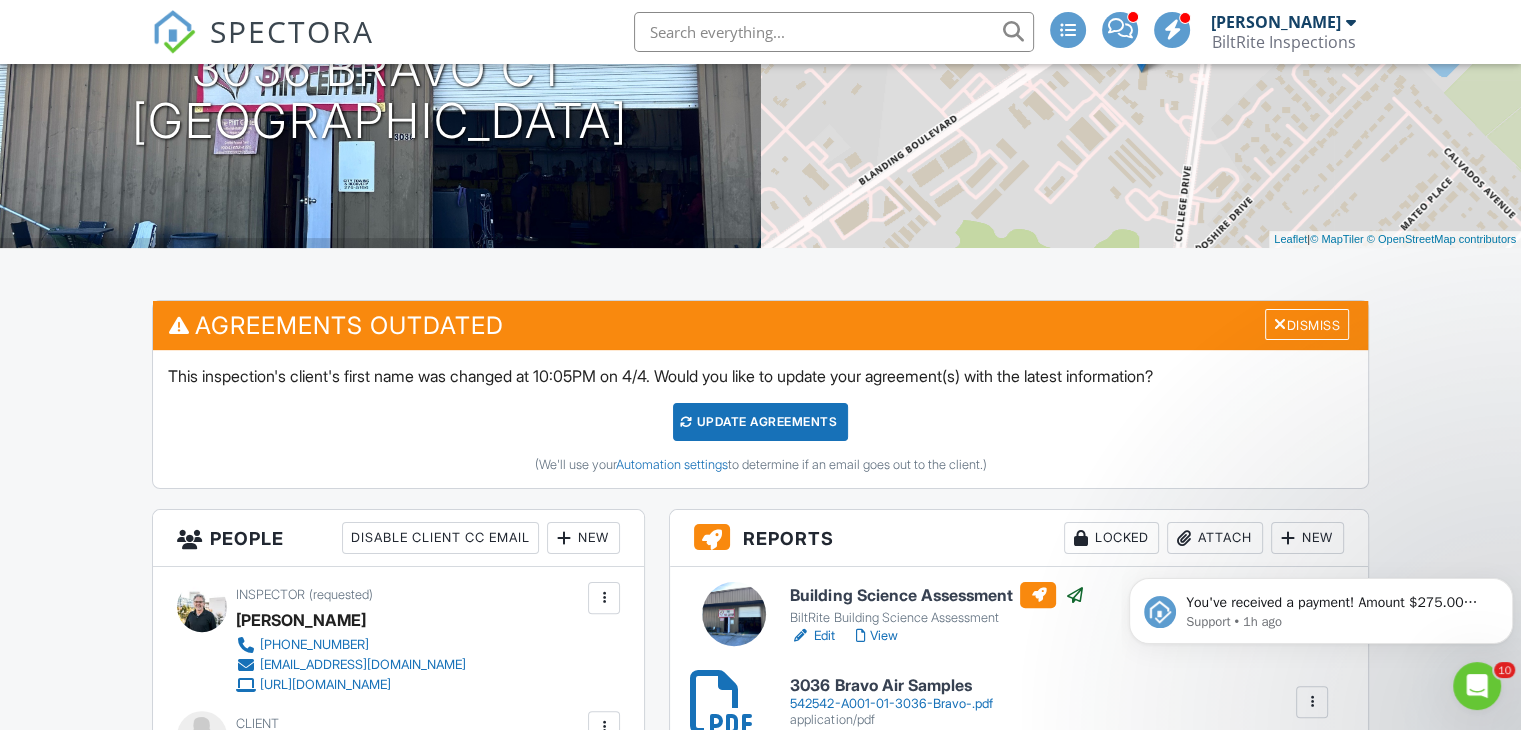 scroll, scrollTop: 0, scrollLeft: 0, axis: both 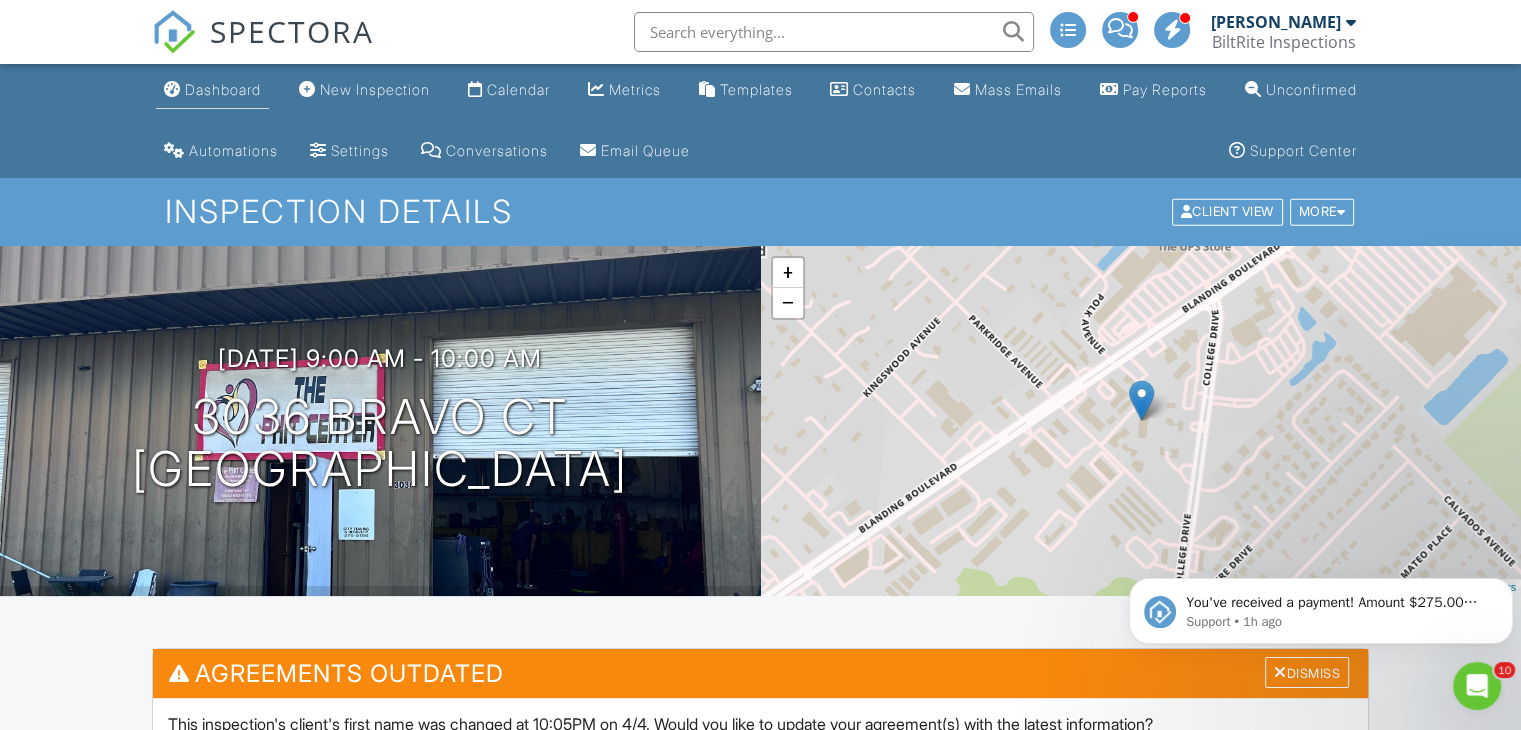 drag, startPoint x: 228, startPoint y: 74, endPoint x: 228, endPoint y: 92, distance: 18 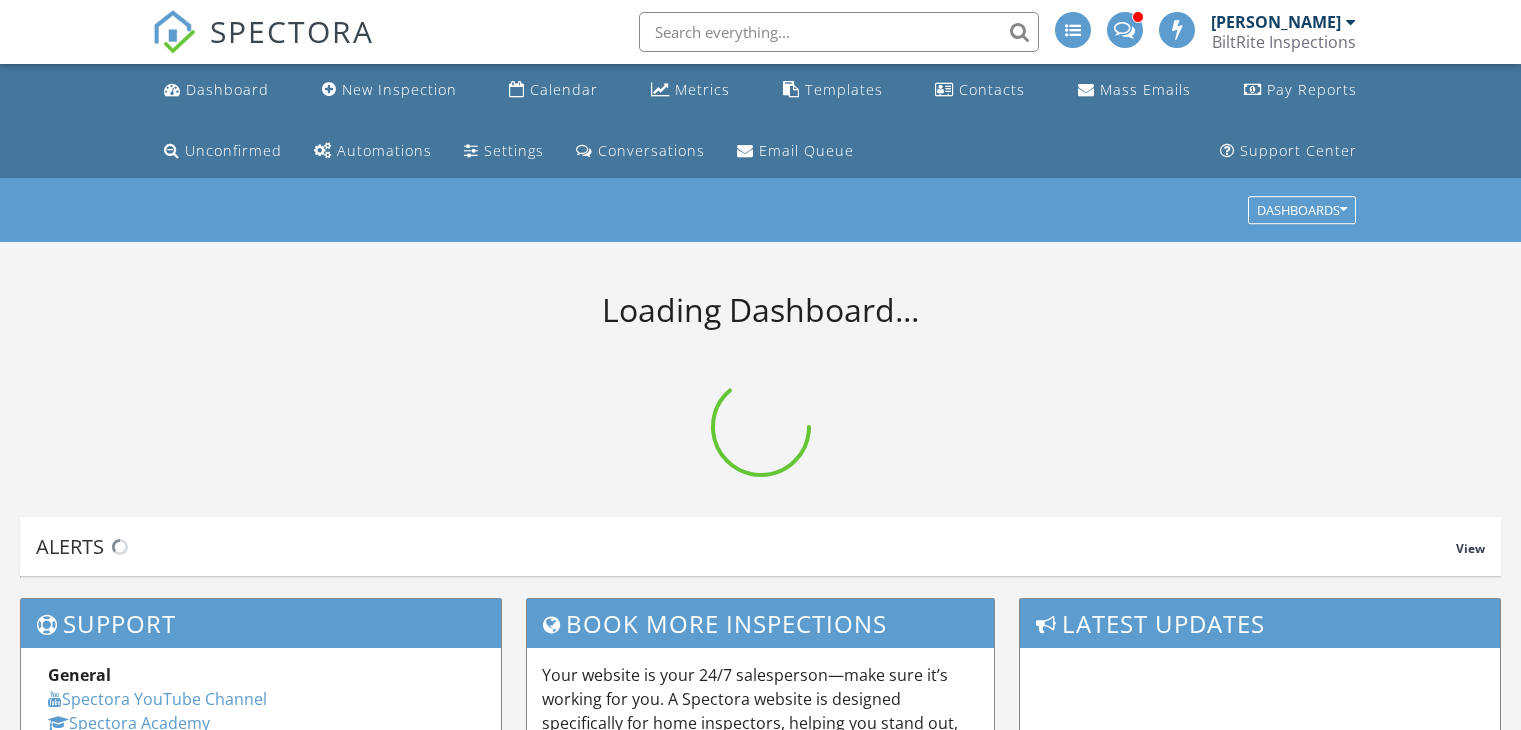 scroll, scrollTop: 0, scrollLeft: 0, axis: both 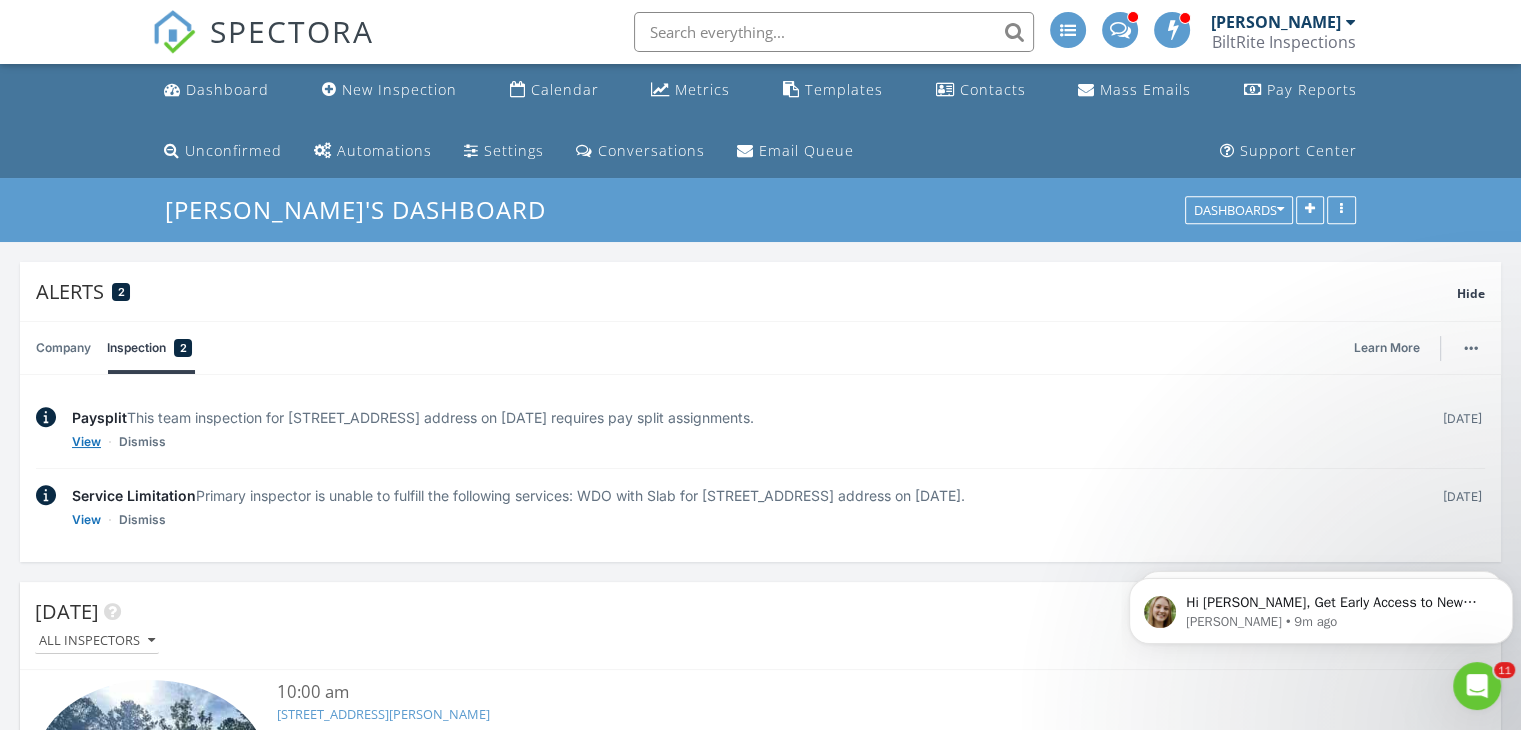 click on "View" at bounding box center (86, 442) 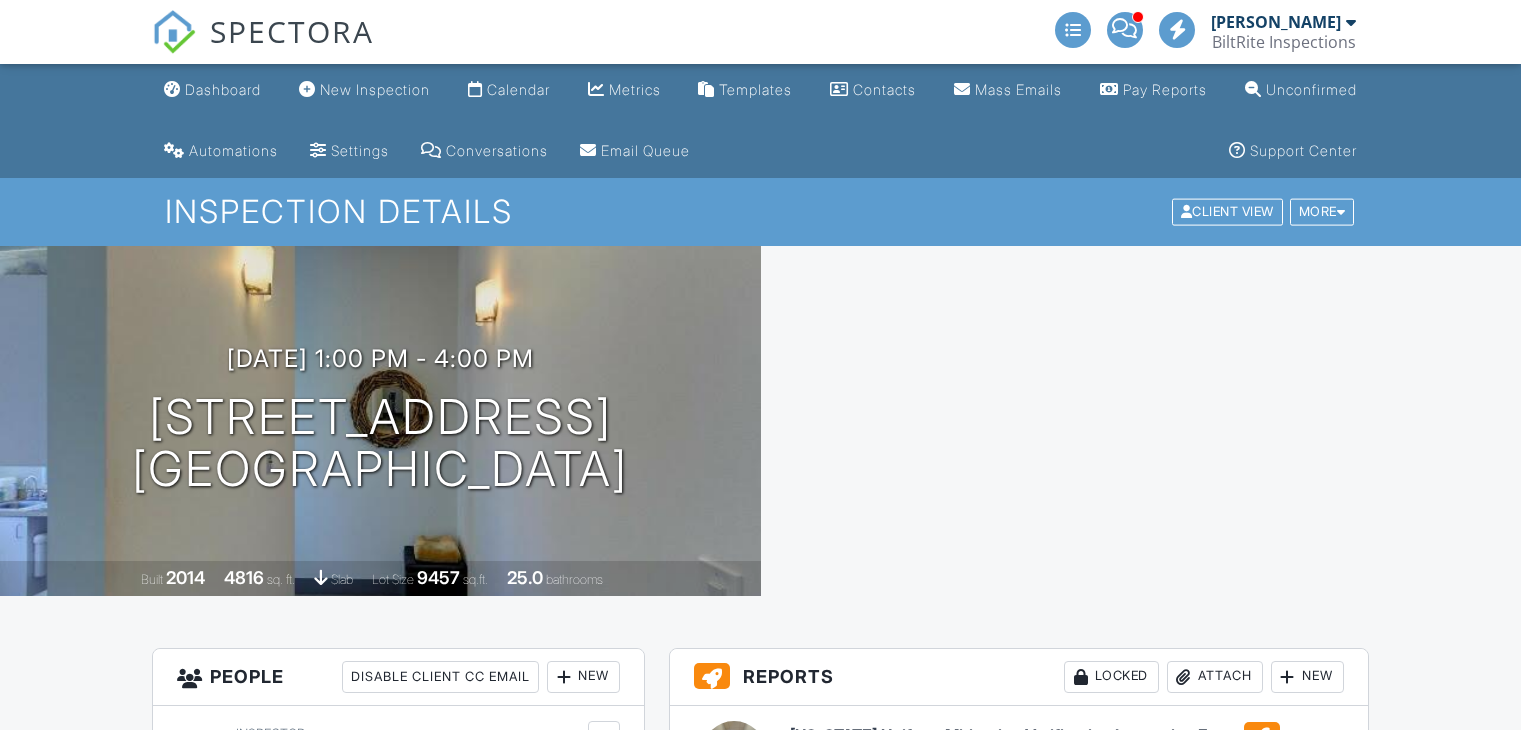 scroll, scrollTop: 0, scrollLeft: 0, axis: both 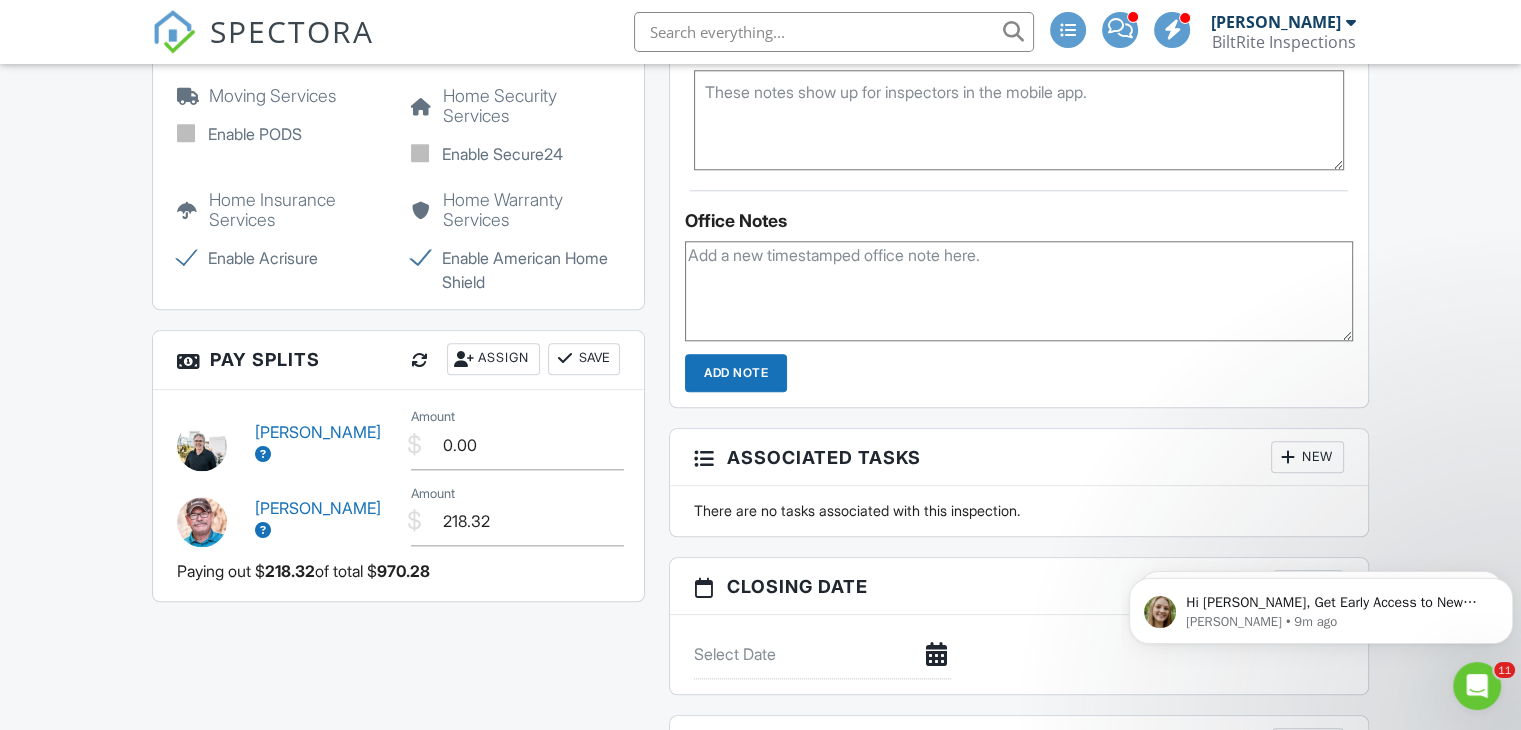 drag, startPoint x: 1530, startPoint y: 110, endPoint x: 1535, endPoint y: 426, distance: 316.03955 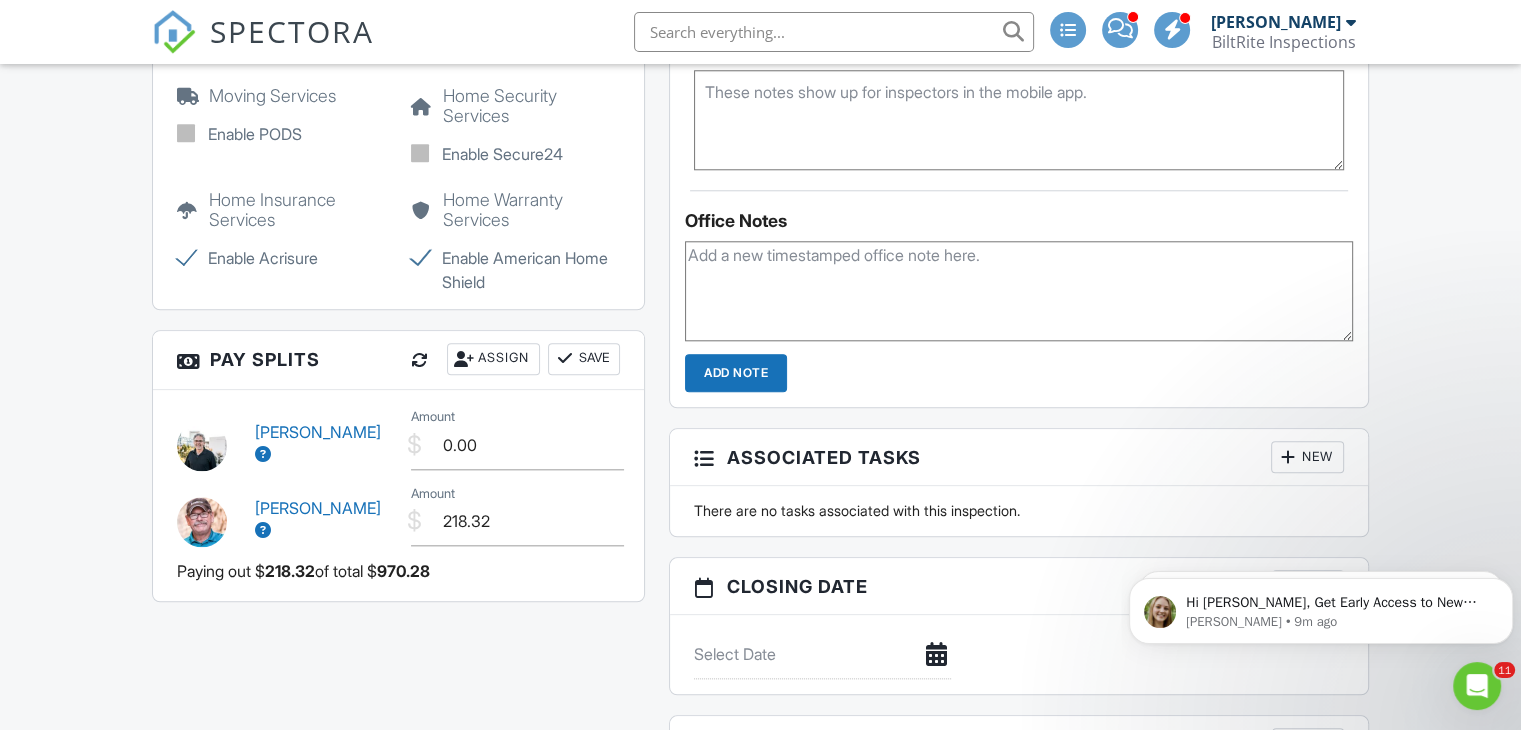 click on "SPECTORA
Michael Munn
BiltRite Inspections
Role:
Inspector
Change Role
Dashboard
New Inspection
Inspections
Calendar
Template Editor
Contacts
Mass Emails
Automations
Team
Metrics
Payments
Data Exports
Billing
Conversations
Tasks
Reporting
Advanced
Equipment
Settings
What's New
Sign Out
Change Active Role
Your account has more than one possible role. Please choose how you'd like to view the site:
Company/Agency
City
Role
Dashboard
New Inspection
Calendar
Metrics
Templates
Contacts
Mass Emails
Pay Reports
Unconfirmed
Automations
Settings" at bounding box center (760, 252) 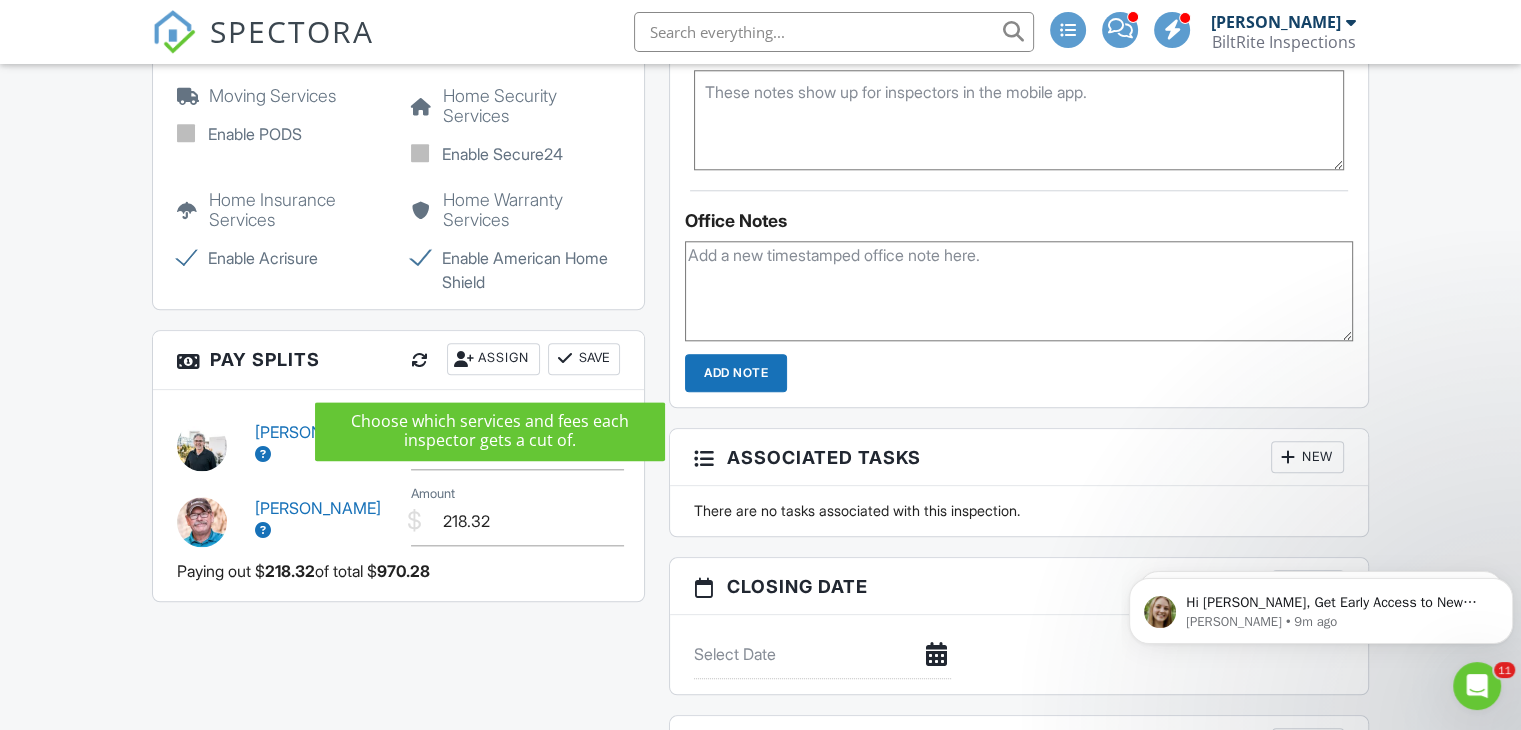 click on "Assign" at bounding box center (493, 359) 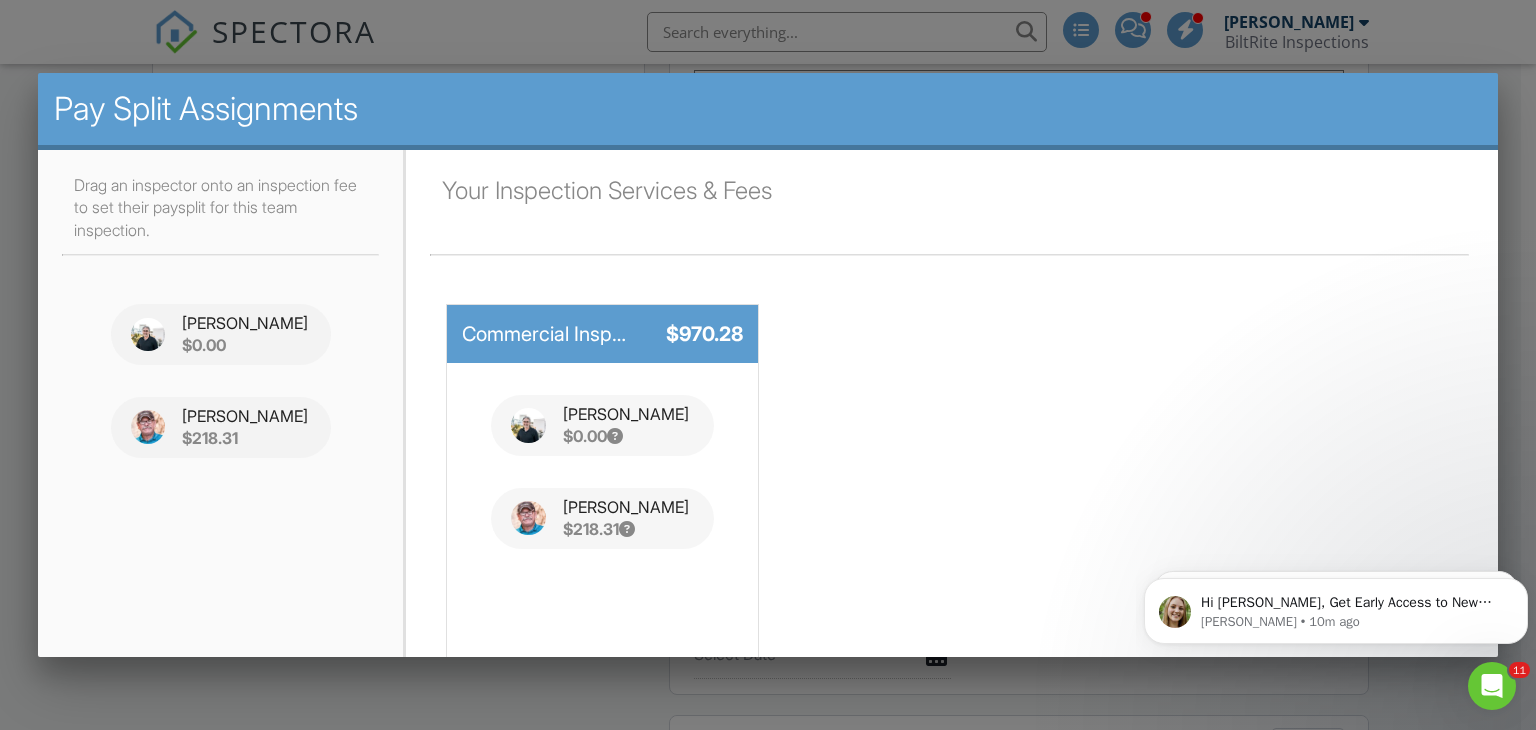 click on "Your Inspection Services & Fees     Commercial Inspection   $970.28       Michael Munn
$0.00
Raymond Schmidt
$218.31" at bounding box center [951, 437] 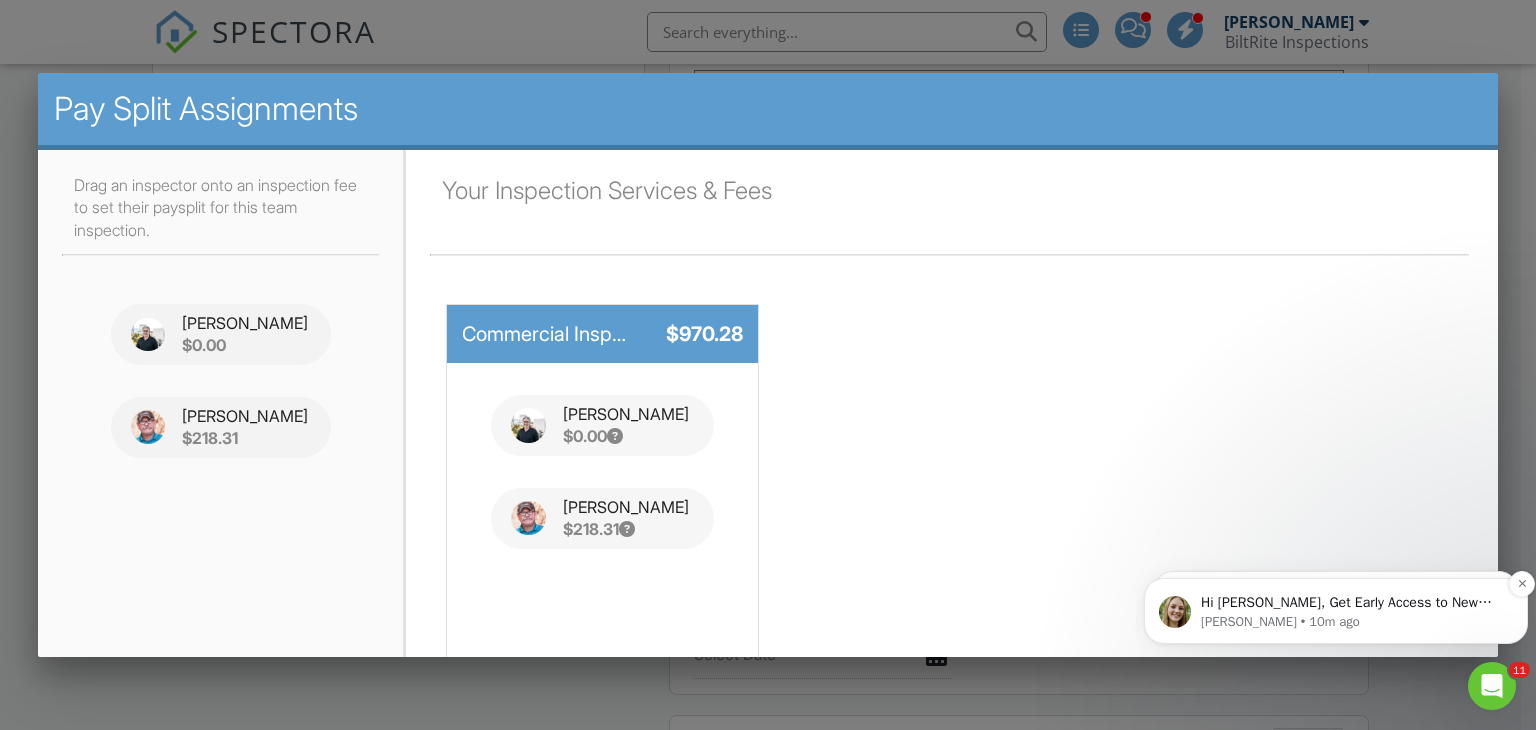 click on "Hi Michael, Get Early Access to New Report Writing Features &amp; Updates Want to be the first to try Spectora’s latest updates? Join our early access group and be the first to use new features before they’re released. Features and updates coming soon that you will get early access to include: Update: The upgraded Rapid Fire Camera, New: Photo preview before adding images to a report, New: The .5 camera lens" at bounding box center (1352, 603) 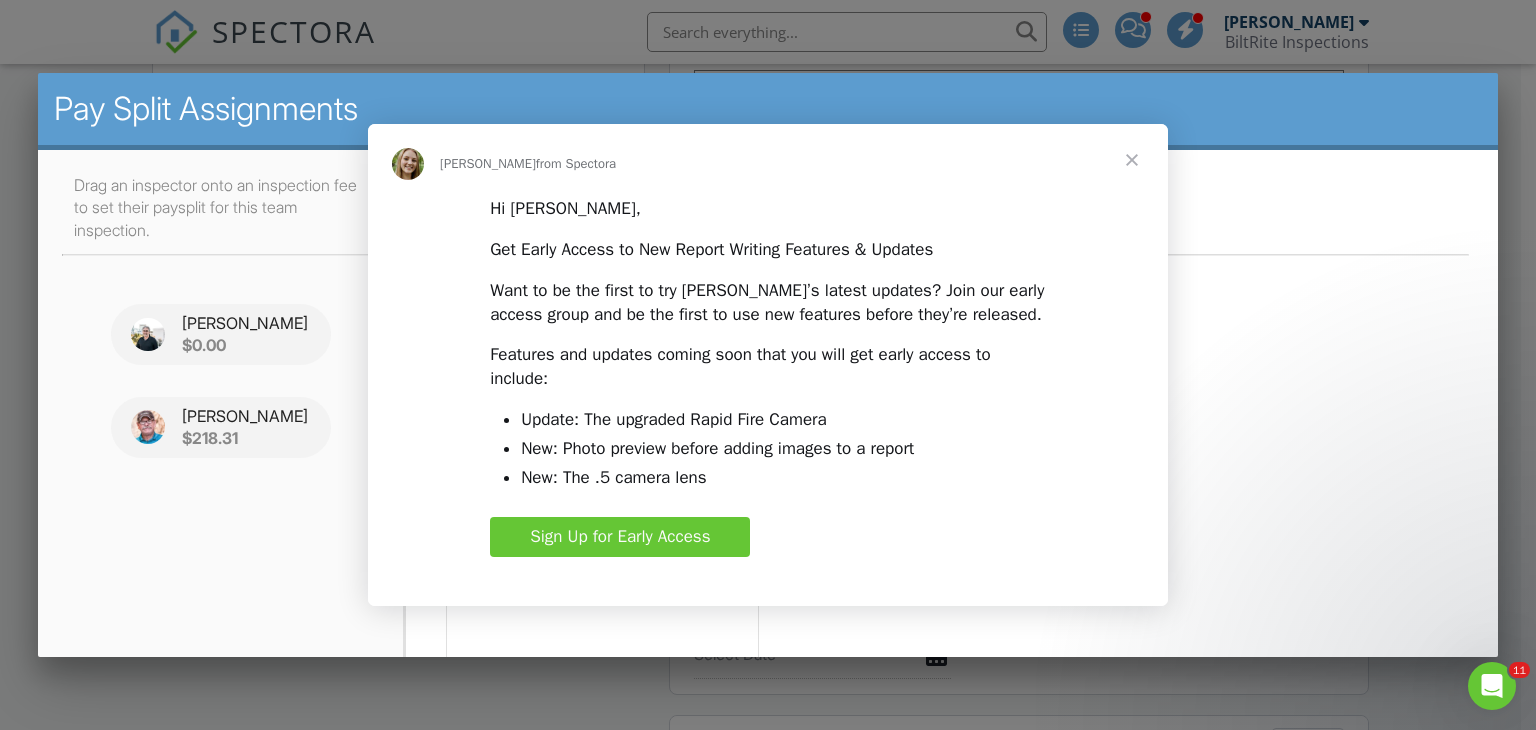 scroll, scrollTop: 0, scrollLeft: 0, axis: both 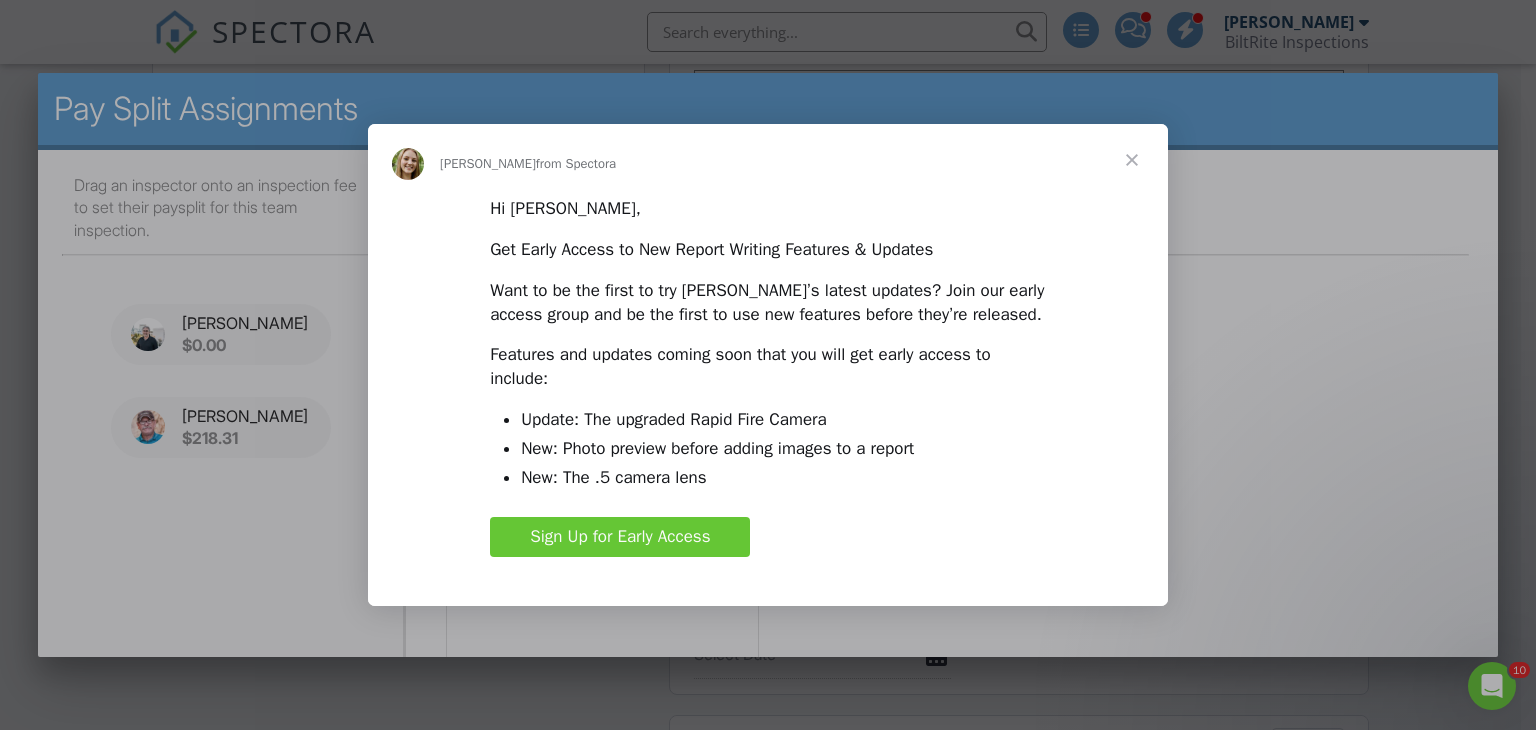 click on "Sign Up for Early Access" at bounding box center (620, 536) 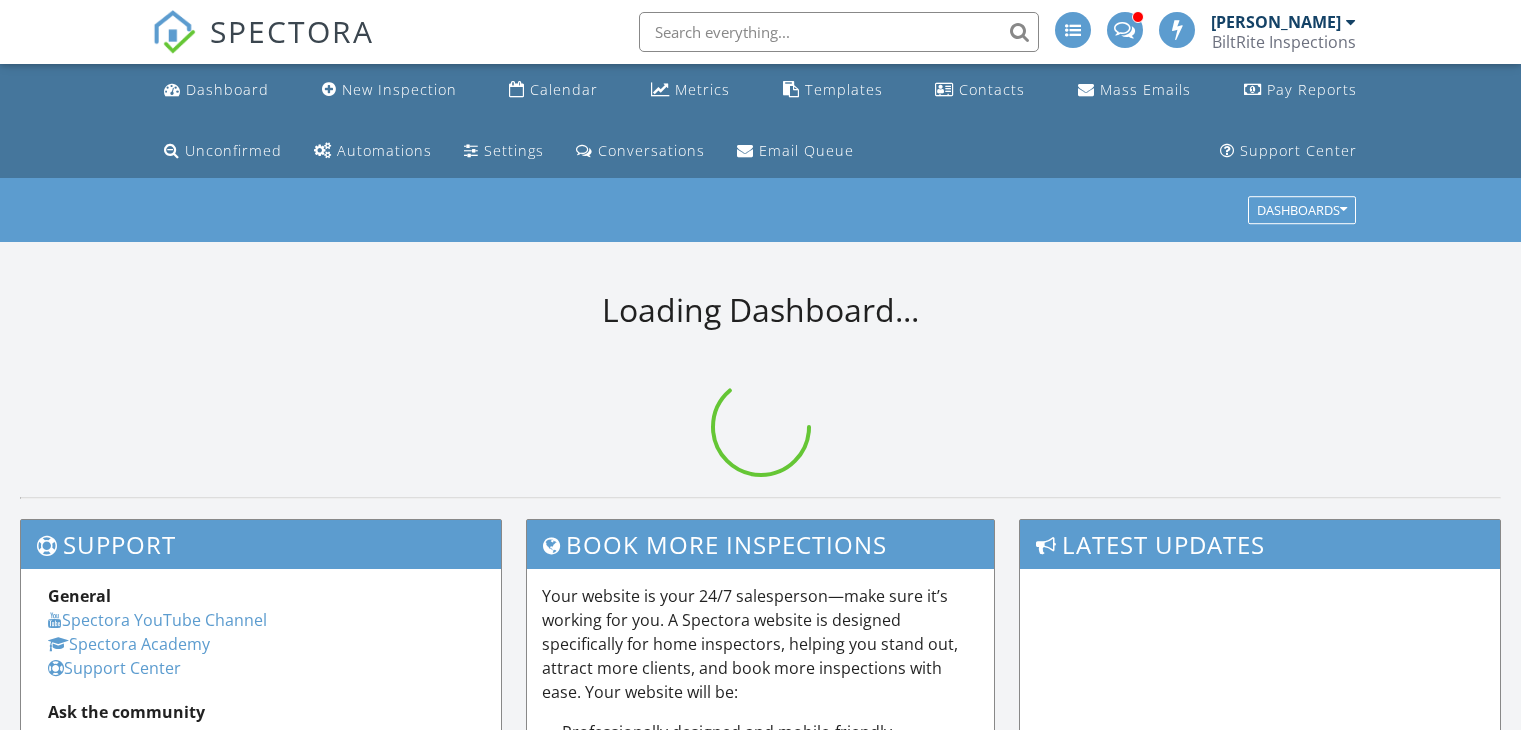 scroll, scrollTop: 0, scrollLeft: 0, axis: both 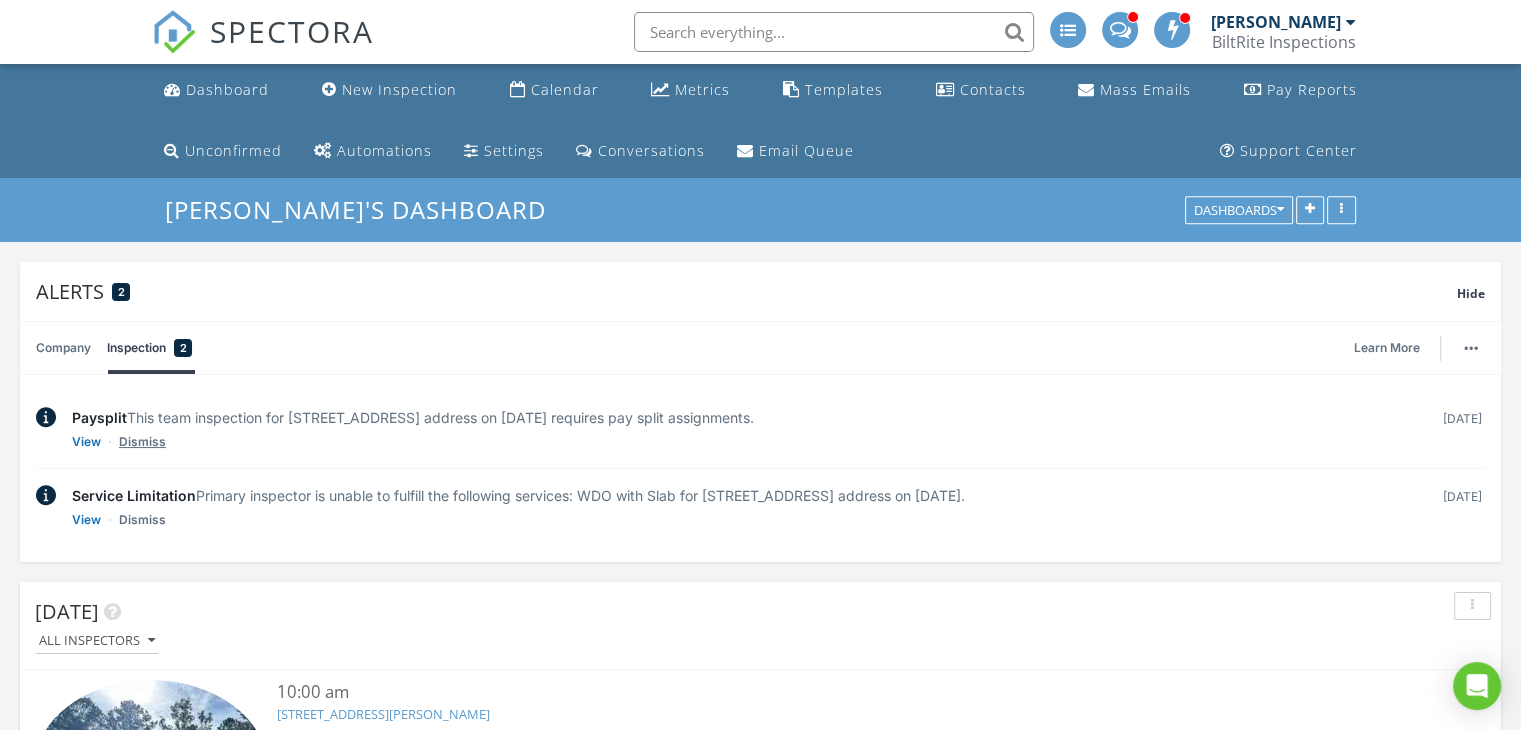 click on "Dismiss" at bounding box center [142, 442] 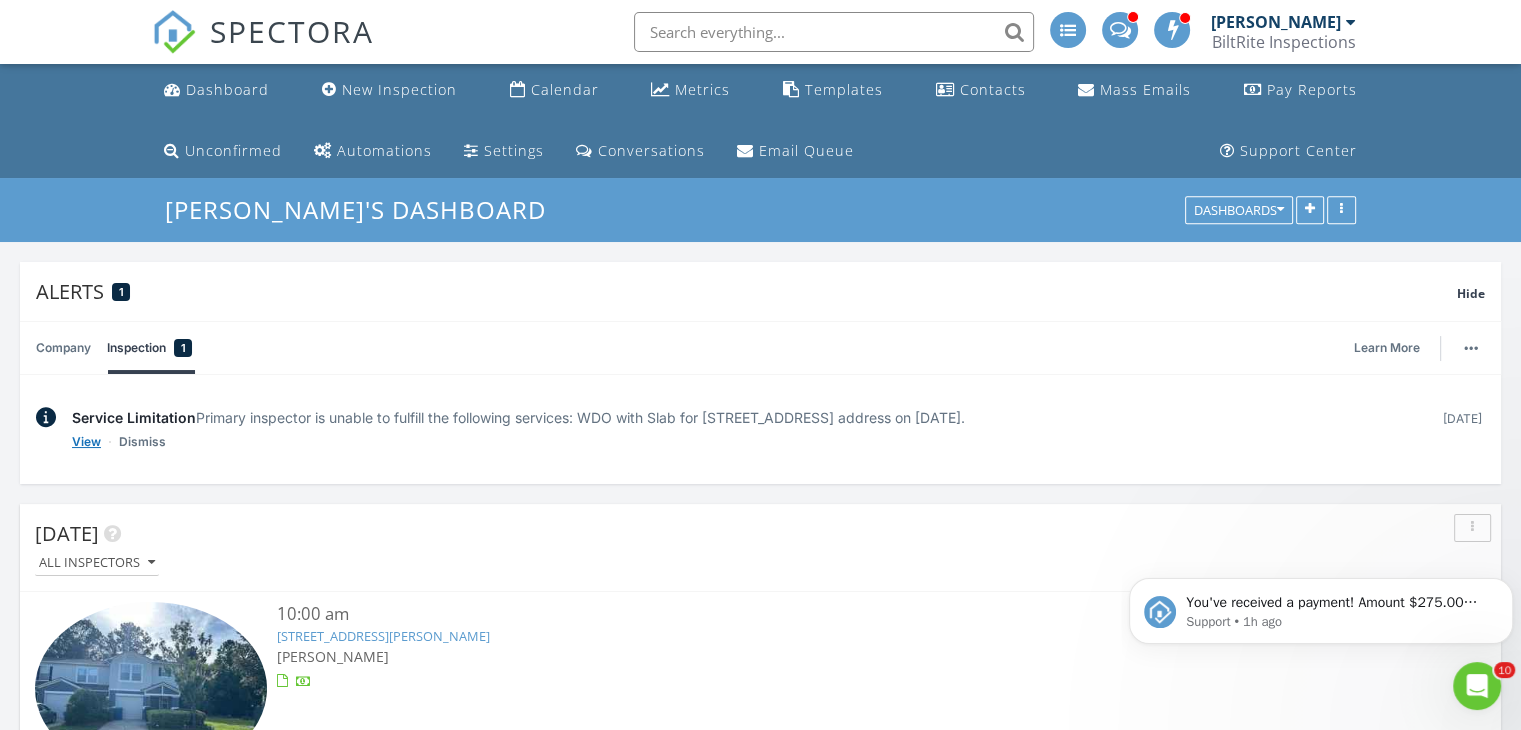 scroll, scrollTop: 0, scrollLeft: 0, axis: both 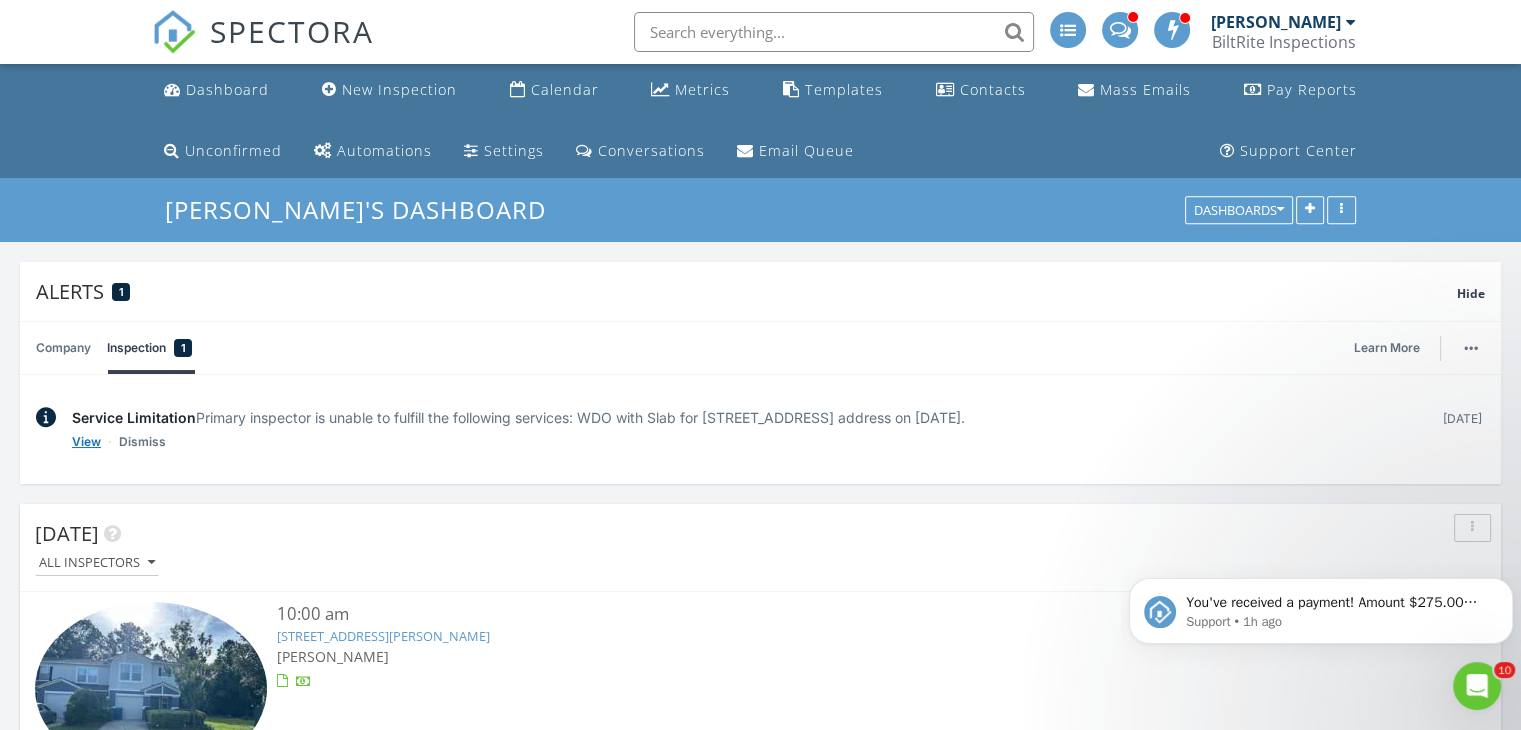 click on "View" at bounding box center [86, 442] 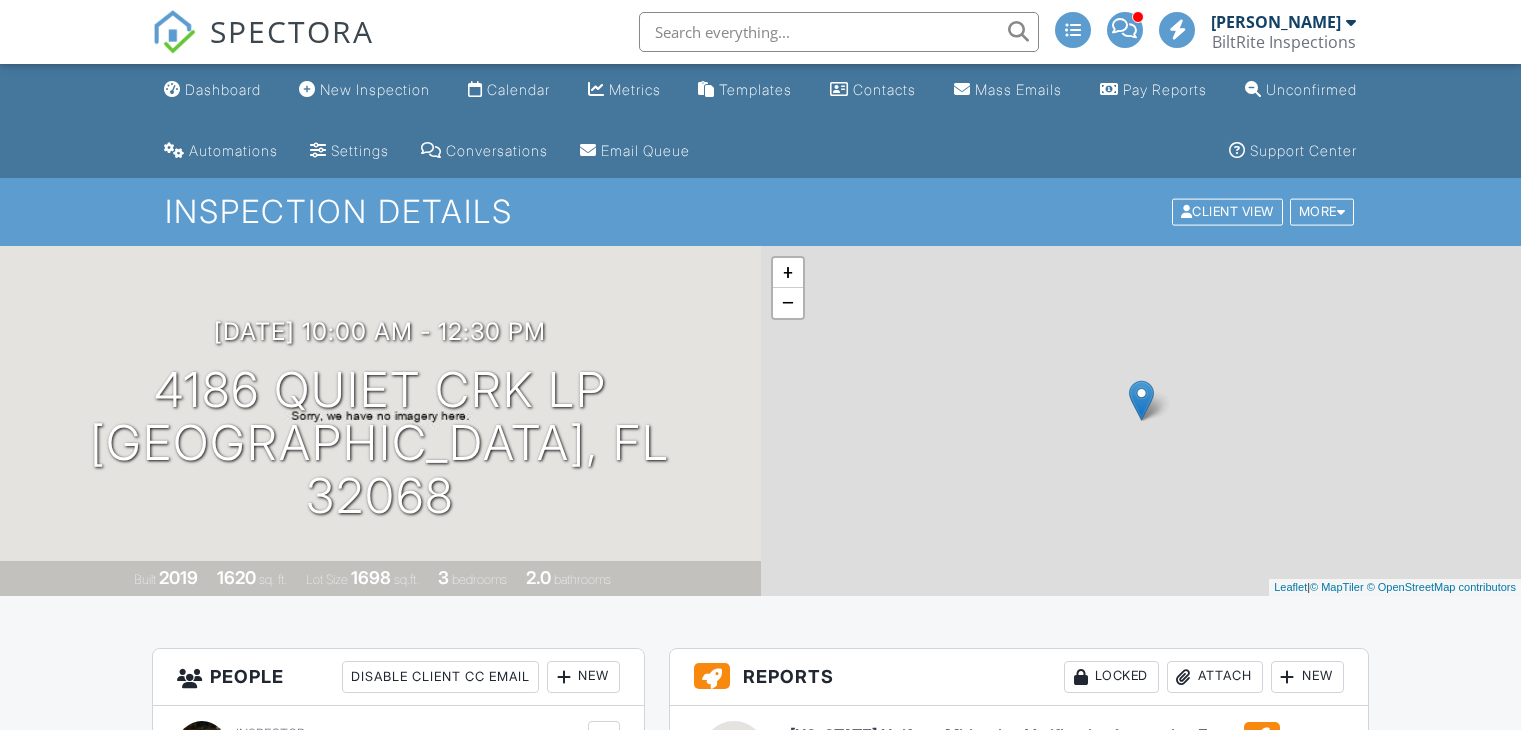 scroll, scrollTop: 0, scrollLeft: 0, axis: both 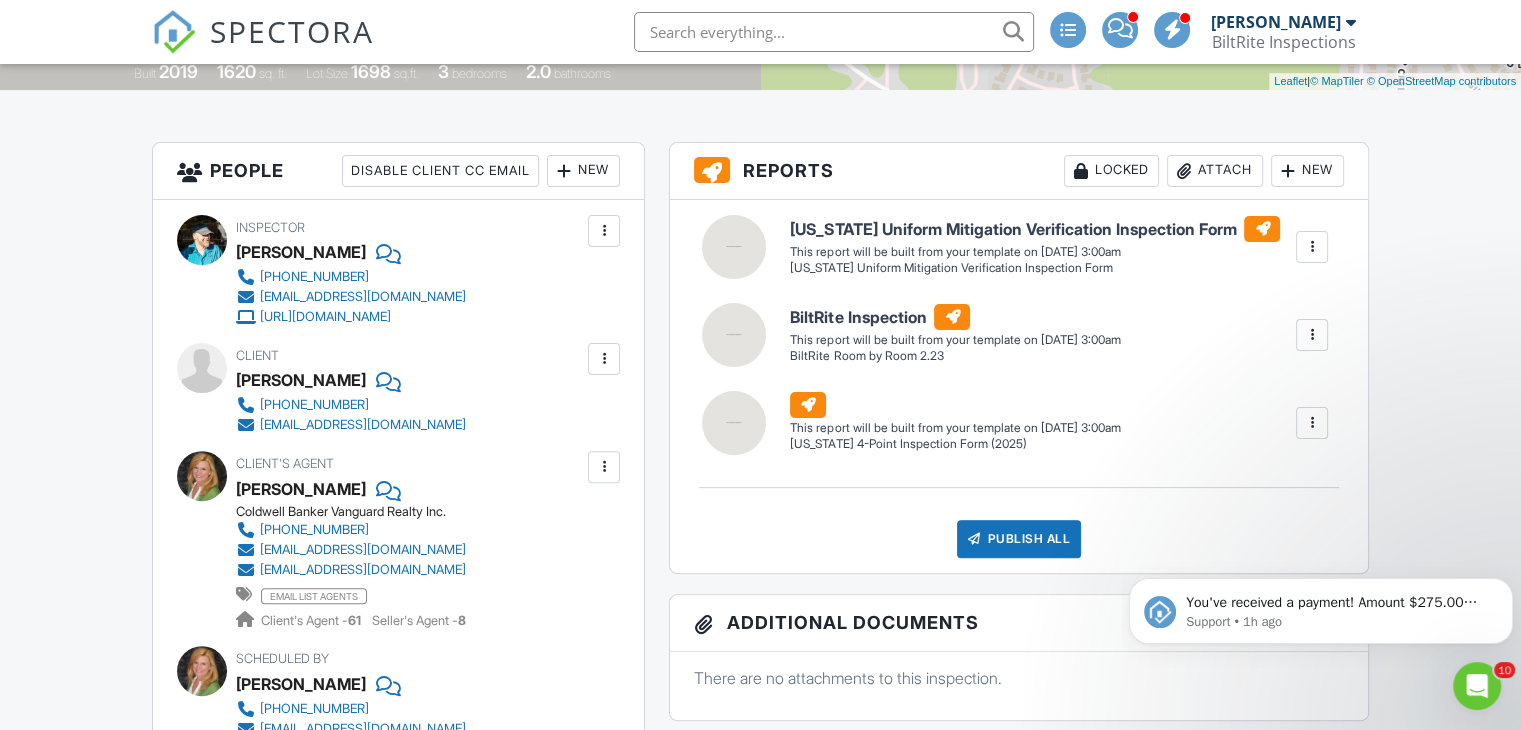 click on "New" at bounding box center [583, 171] 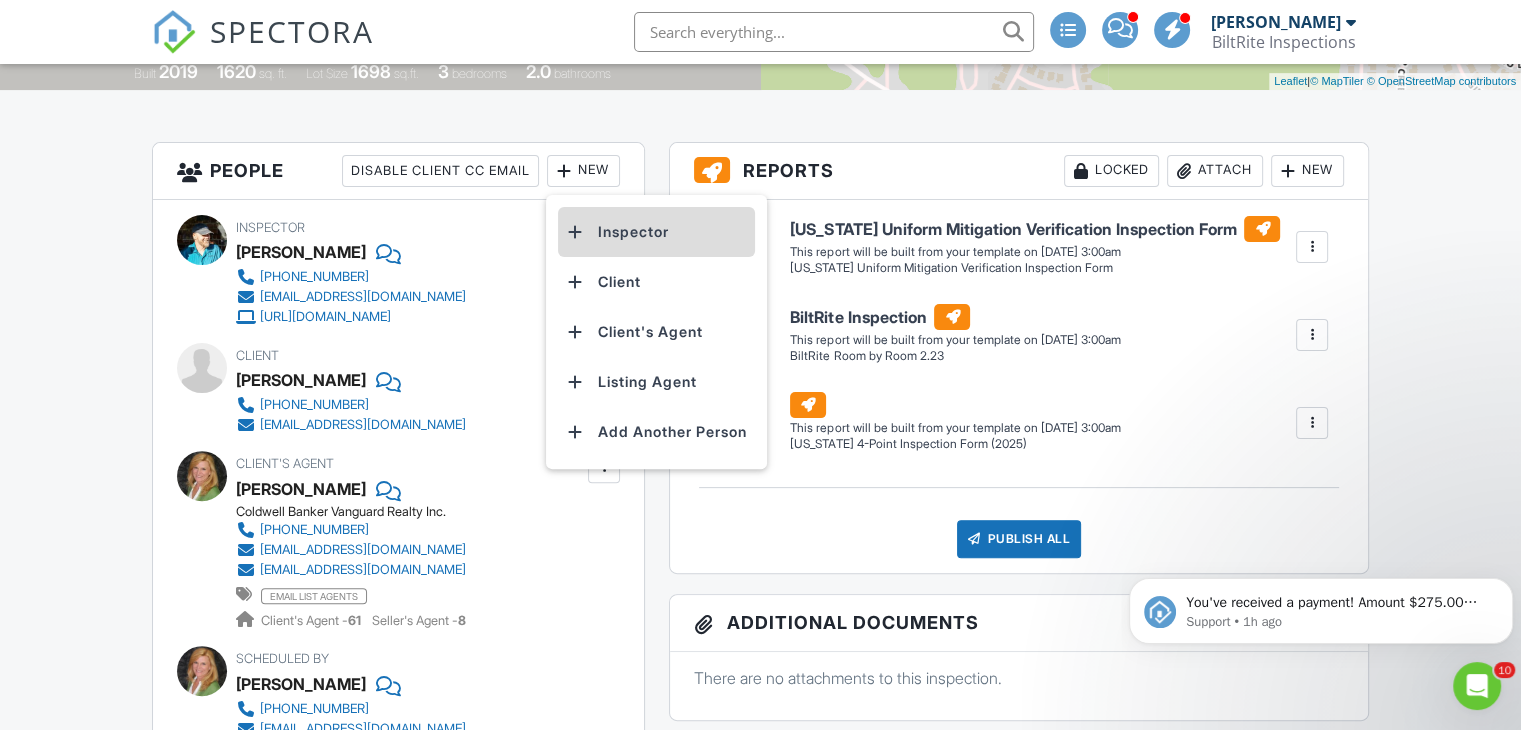 click on "Inspector" at bounding box center [656, 232] 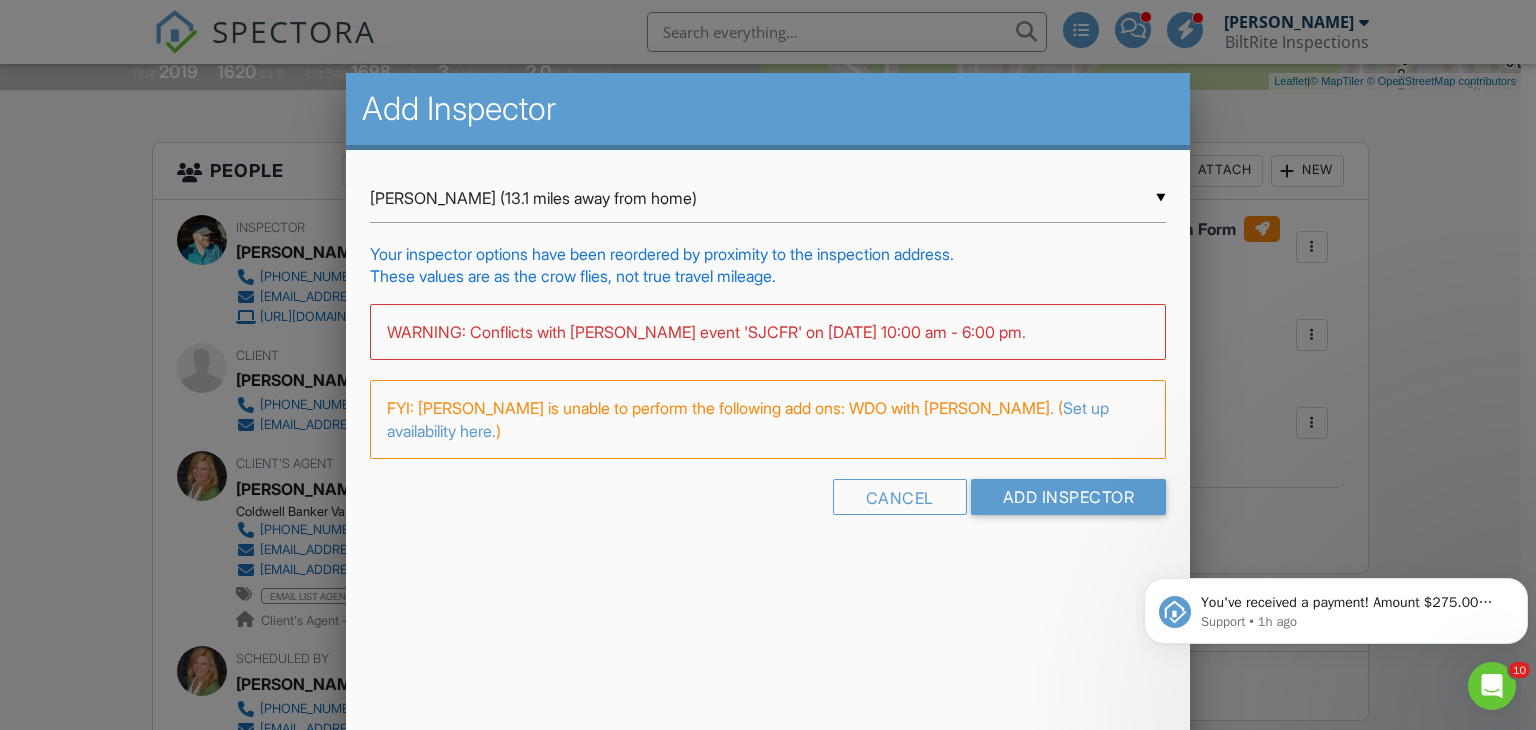 click on "Hunter O'Steen (13.1 miles away from home)" at bounding box center (768, 198) 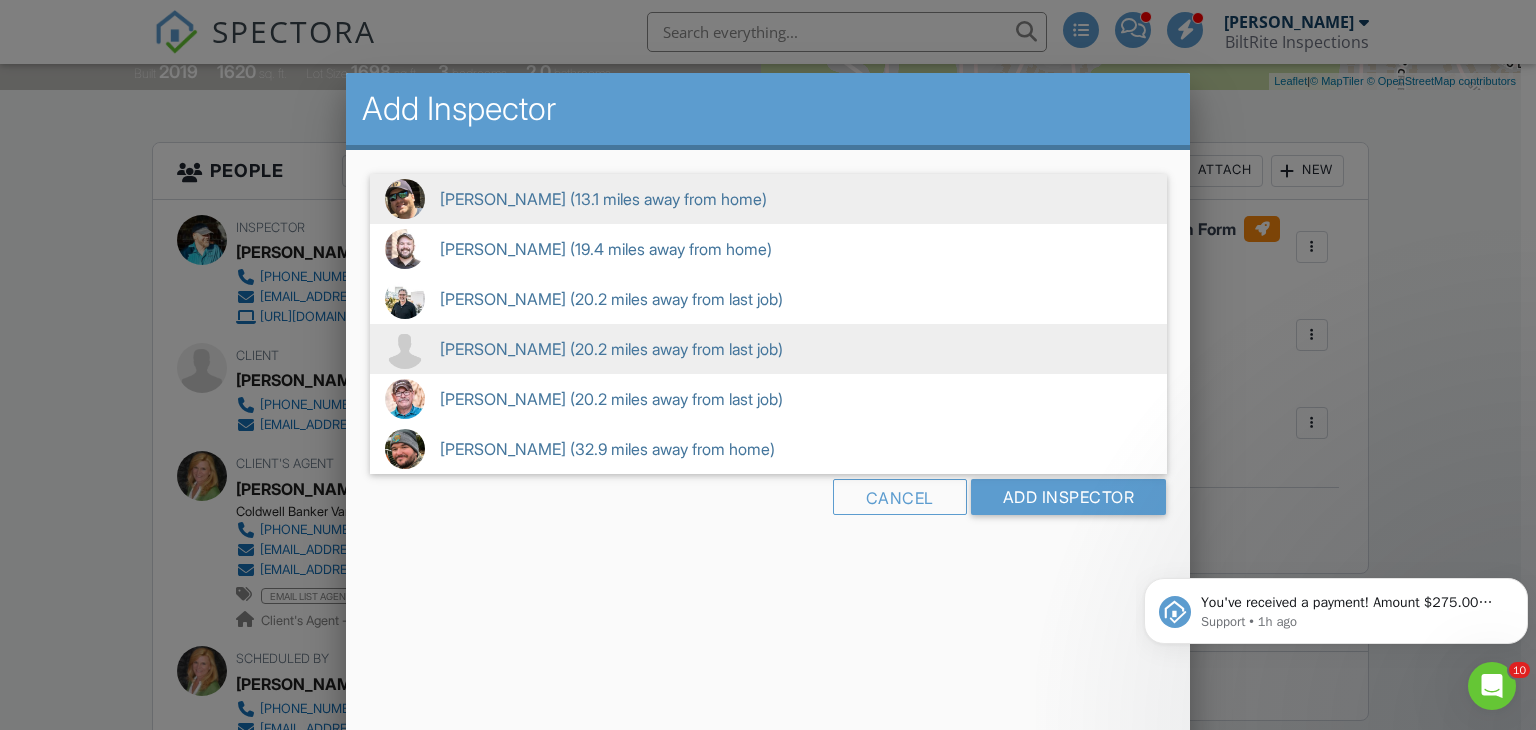 click on "Rocky McKindles (20.2 miles away from last job)" at bounding box center [768, 349] 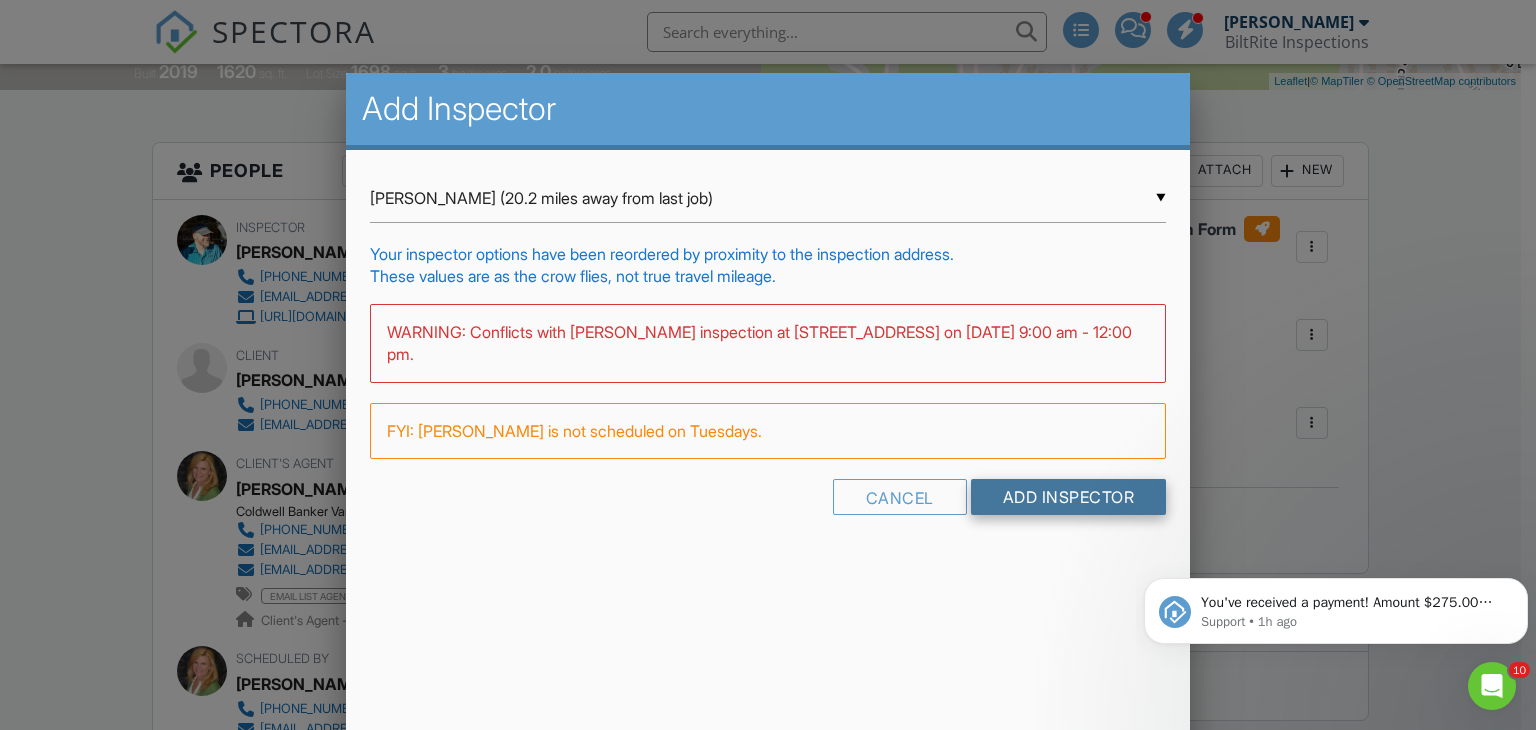 click on "Add Inspector" at bounding box center [1069, 497] 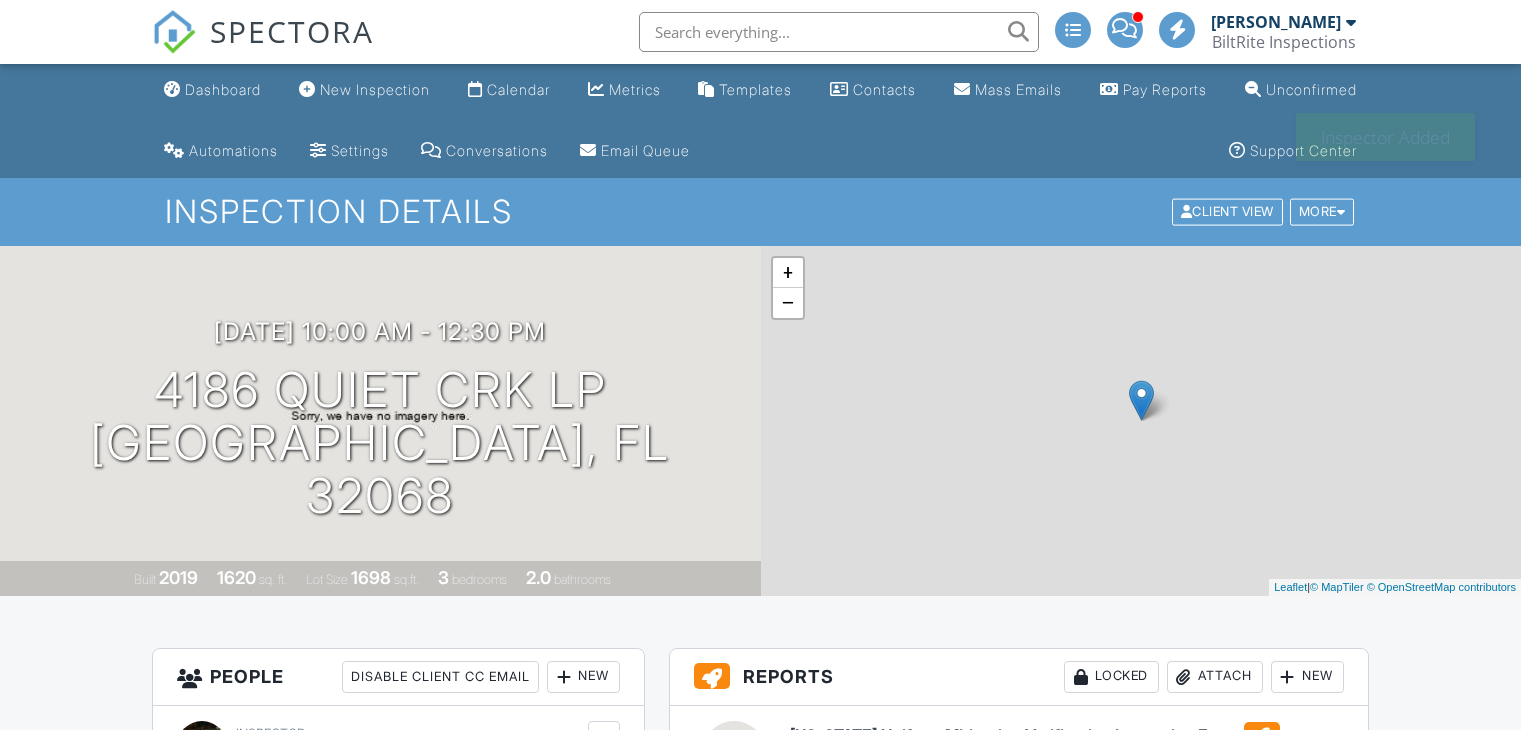 scroll, scrollTop: 0, scrollLeft: 0, axis: both 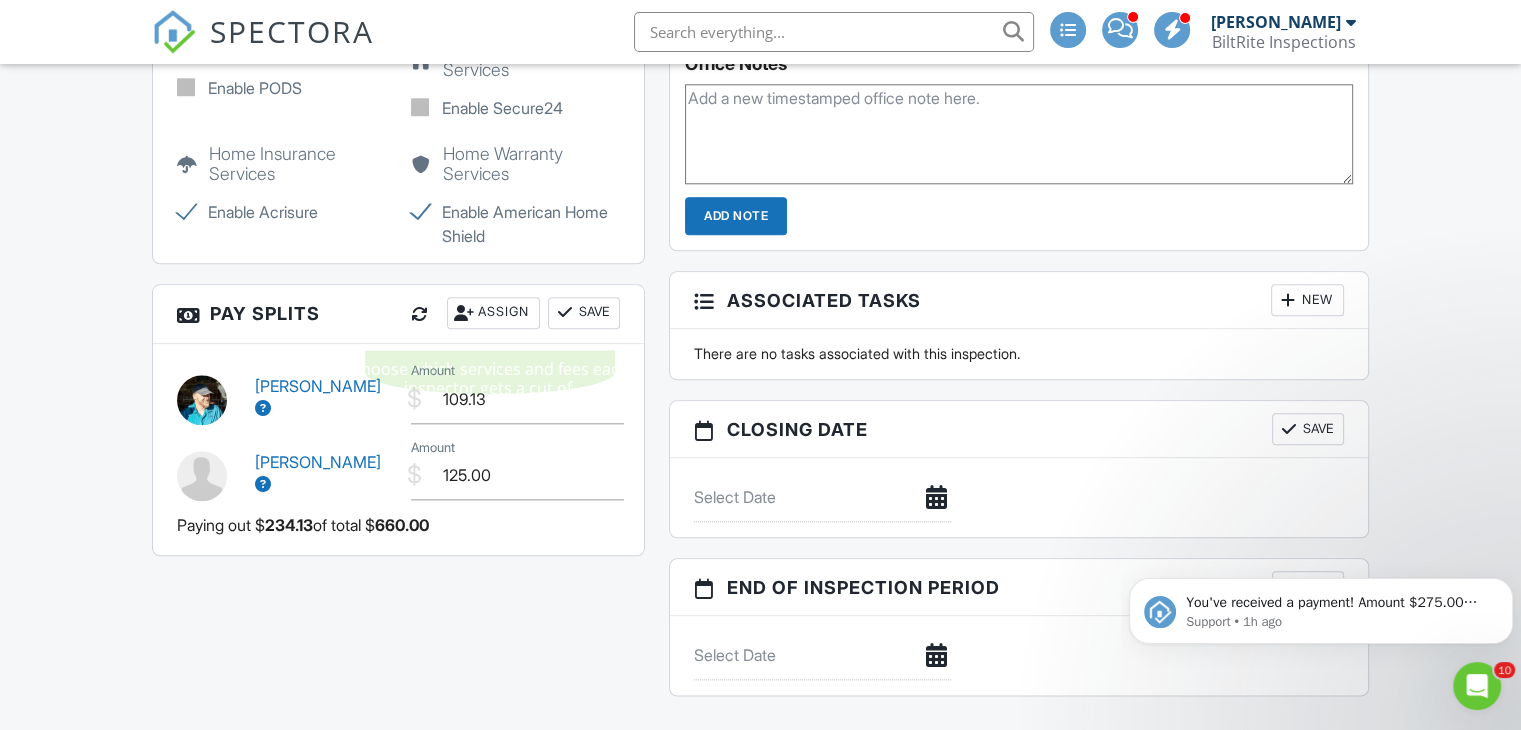 click at bounding box center (464, 313) 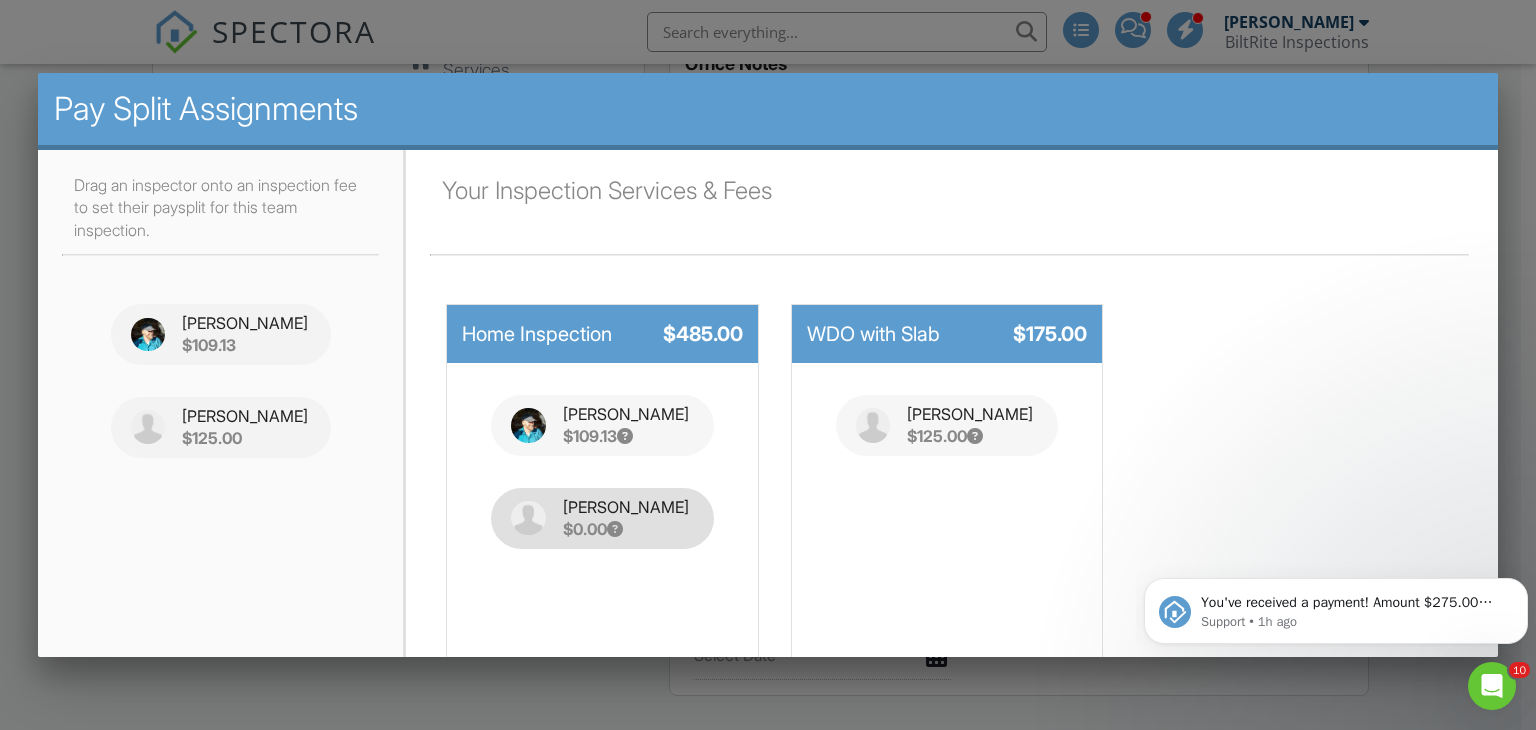 type 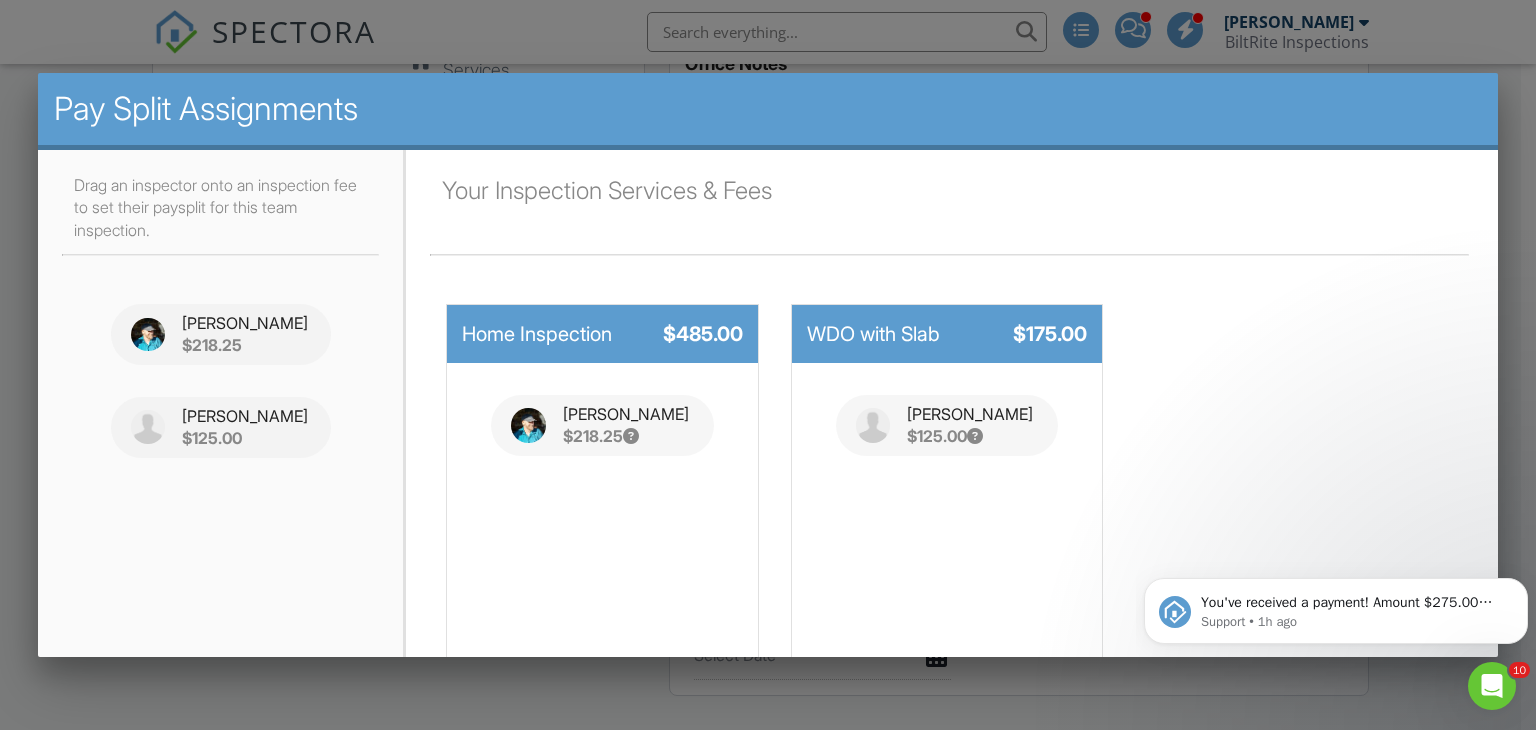 scroll, scrollTop: 116, scrollLeft: 0, axis: vertical 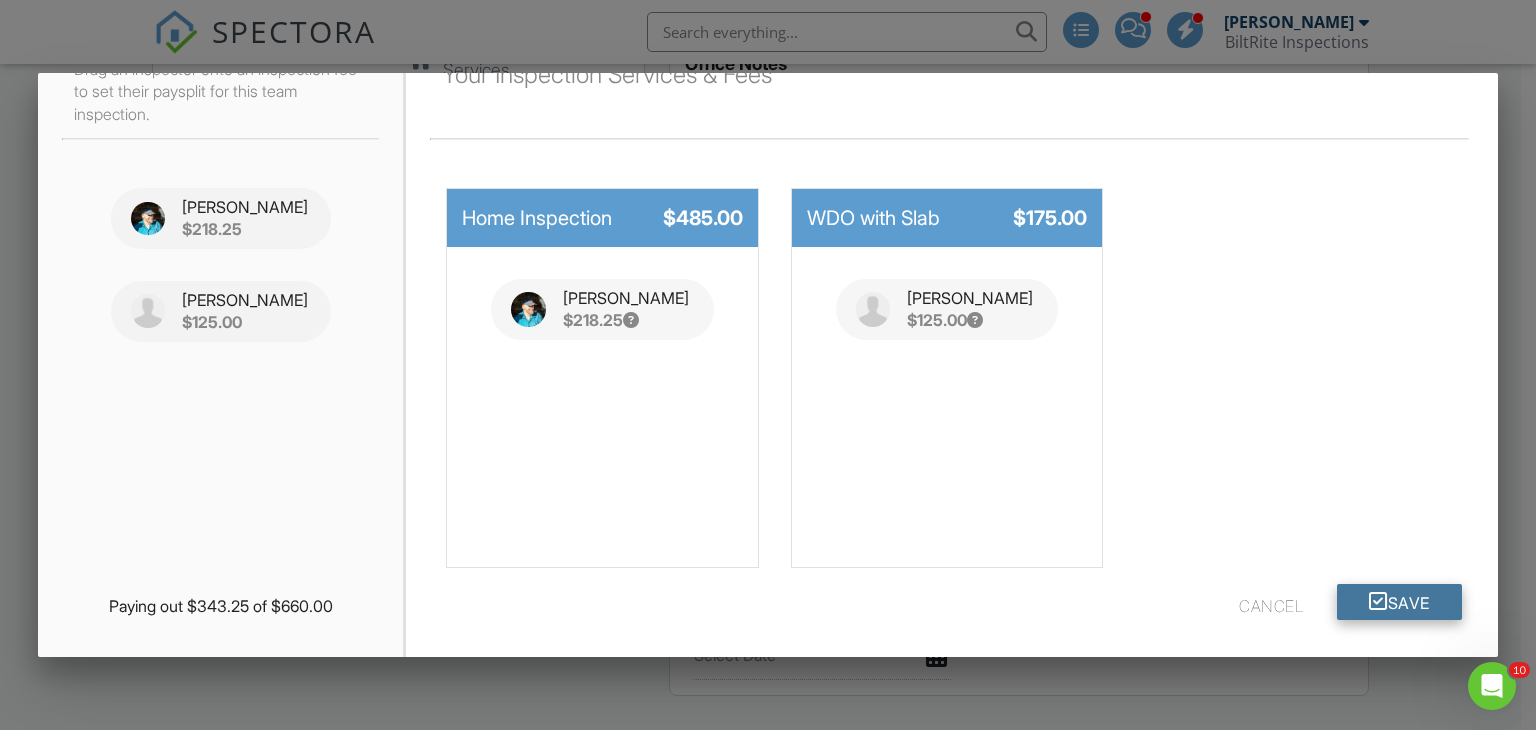 click on "Save" at bounding box center (1399, 602) 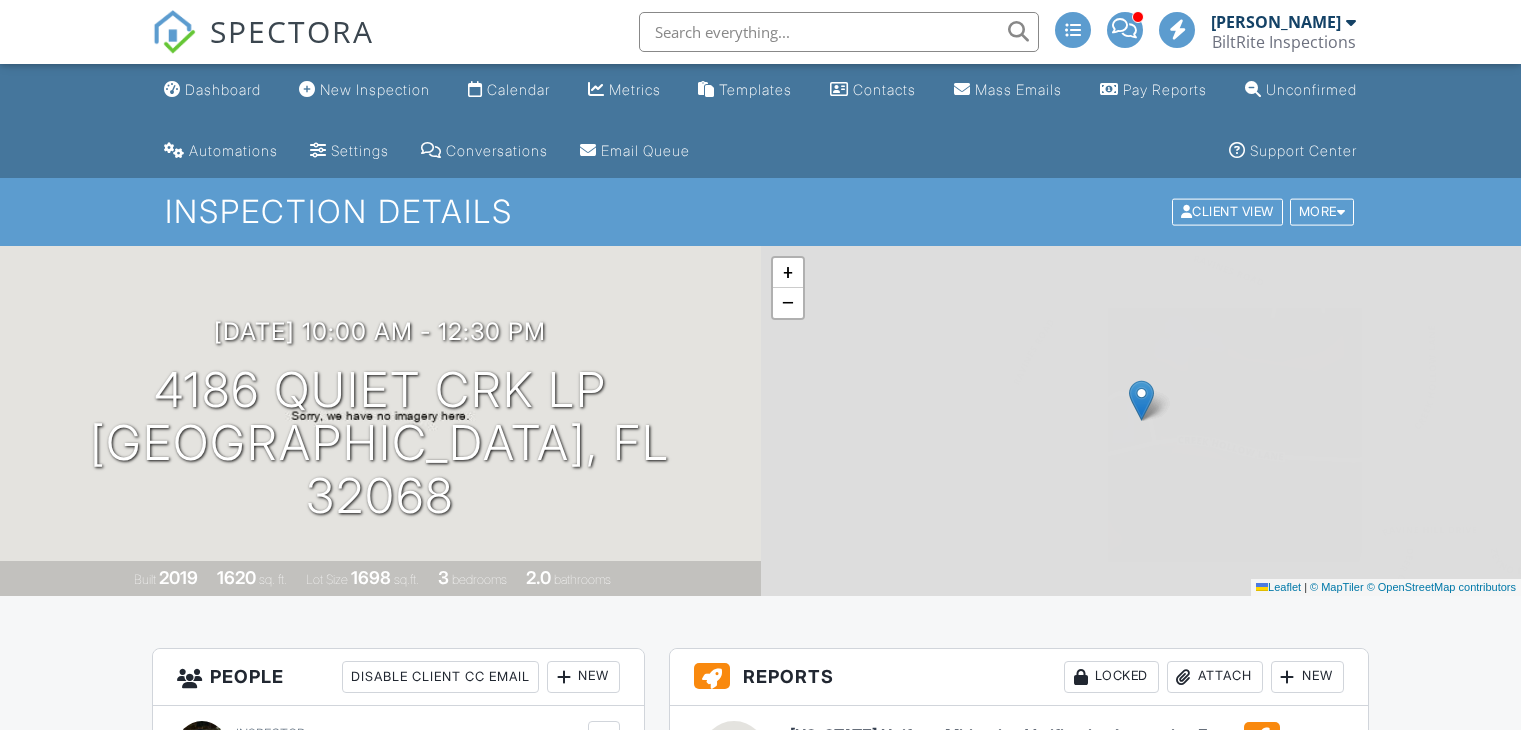scroll, scrollTop: 2193, scrollLeft: 0, axis: vertical 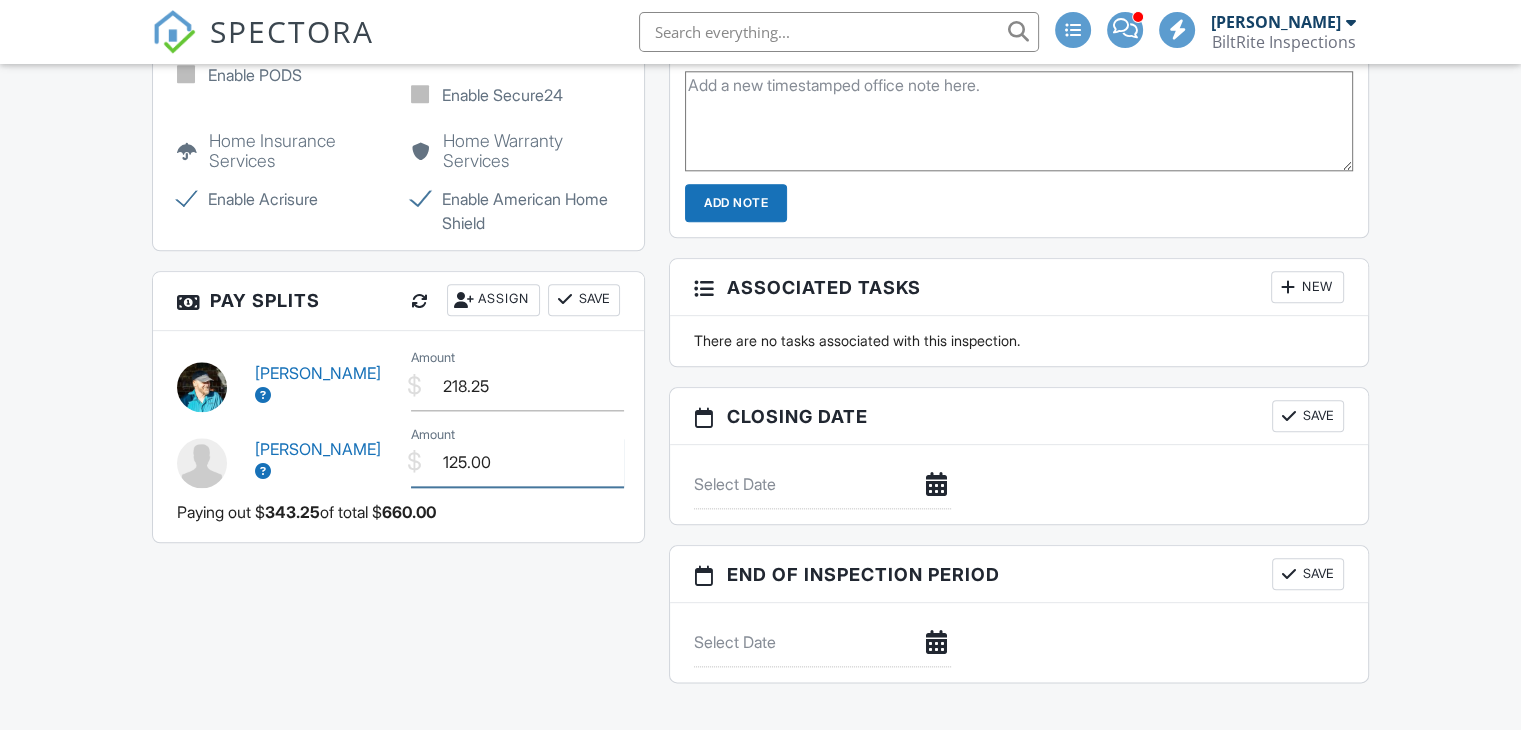 click on "125.00" at bounding box center [517, 462] 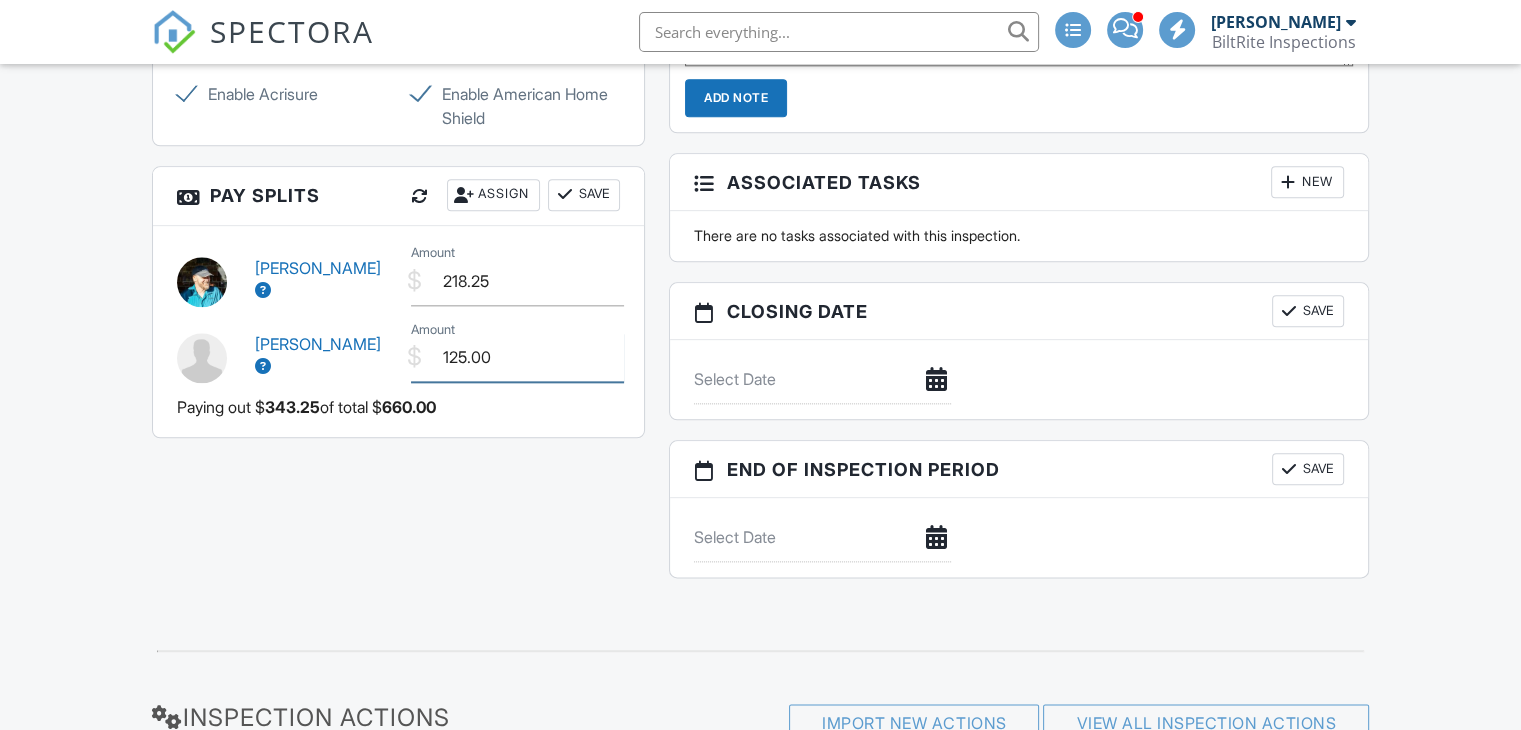 scroll, scrollTop: 0, scrollLeft: 0, axis: both 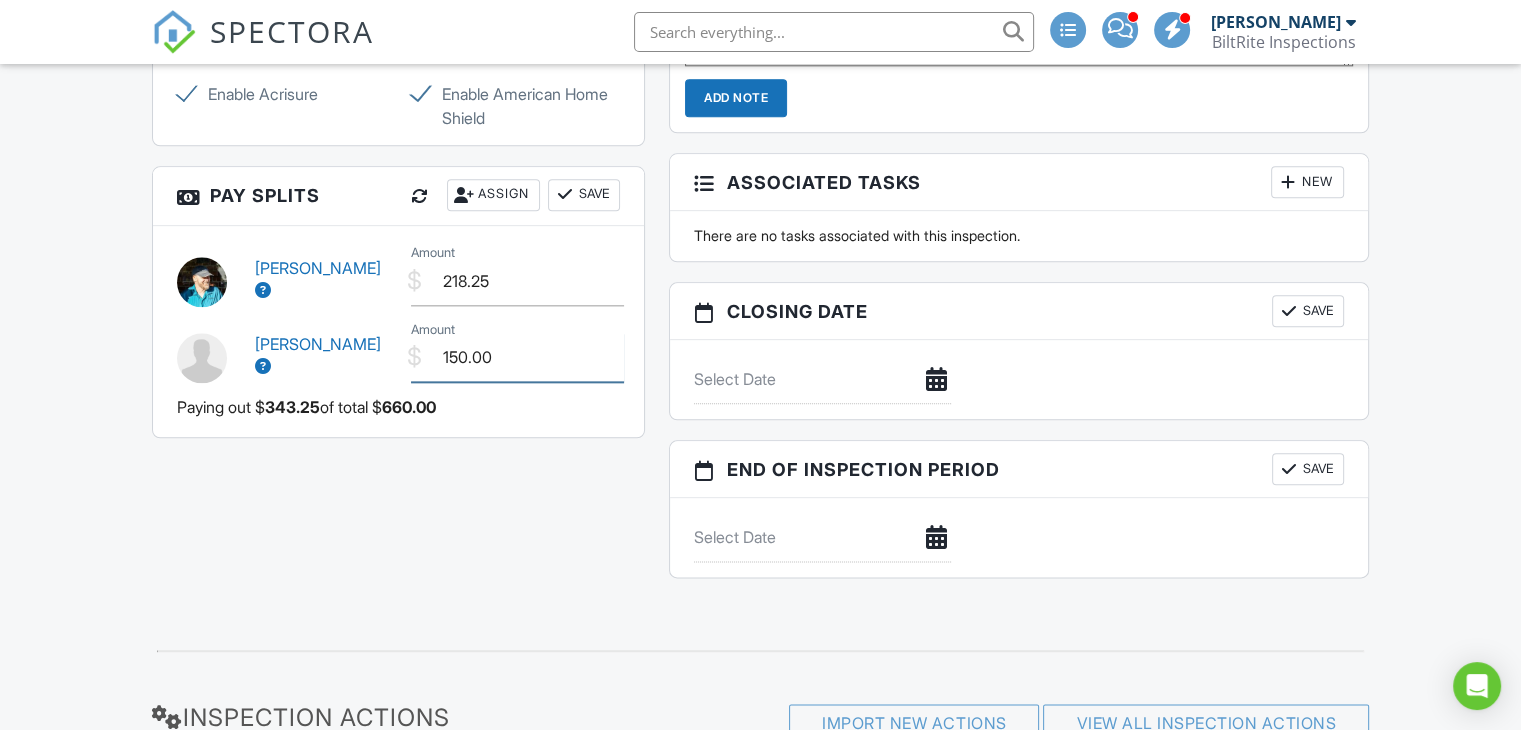 type on "150.00" 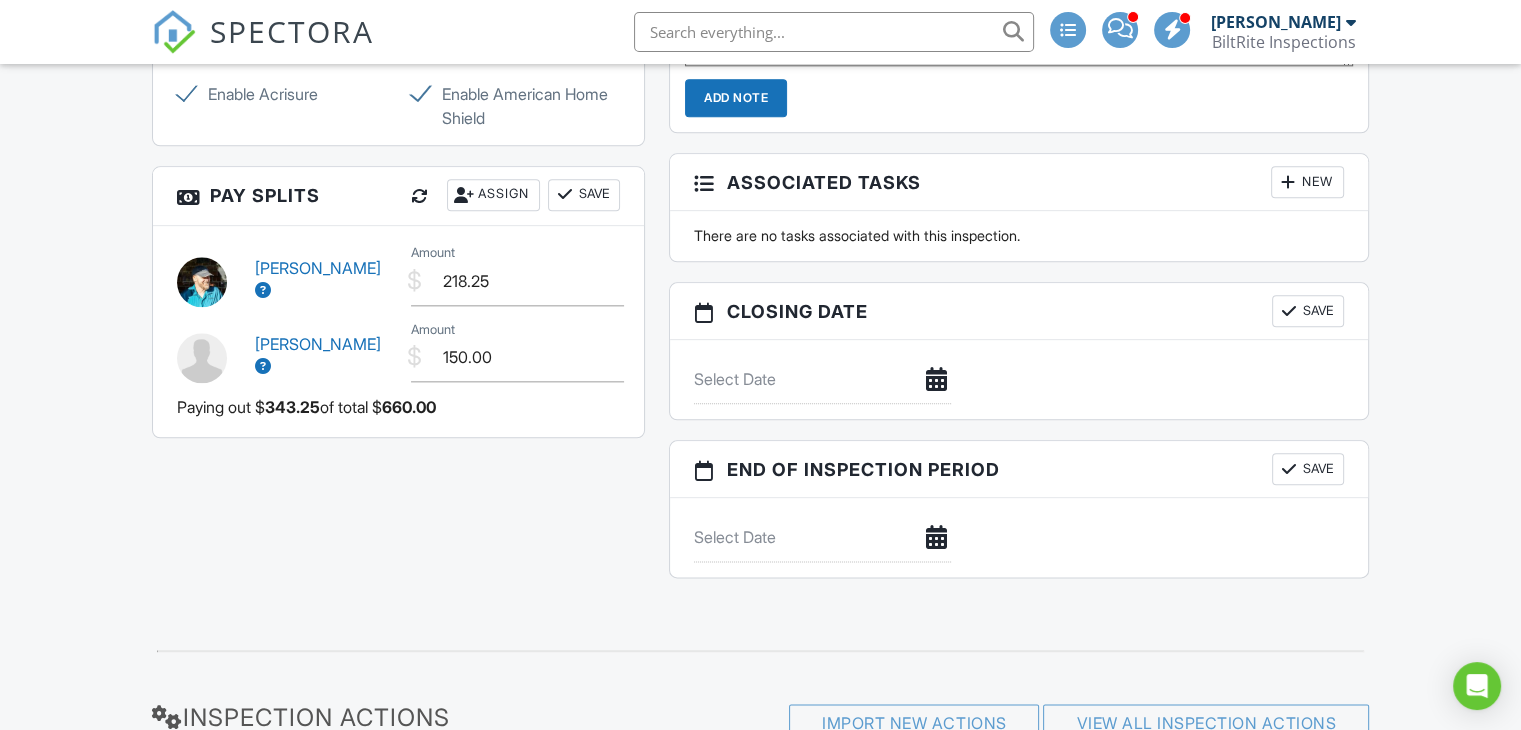 click on "Save" at bounding box center [584, 195] 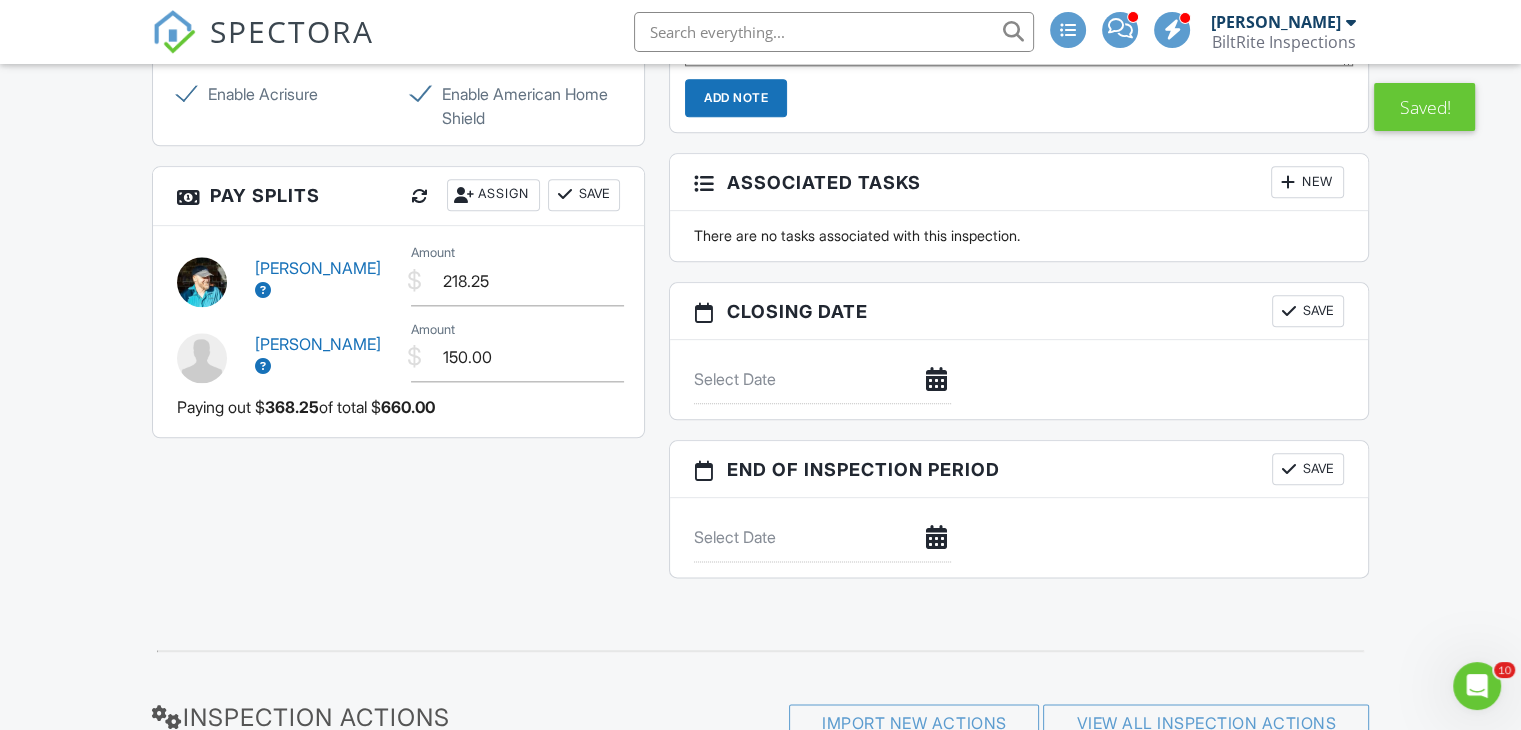 scroll, scrollTop: 0, scrollLeft: 0, axis: both 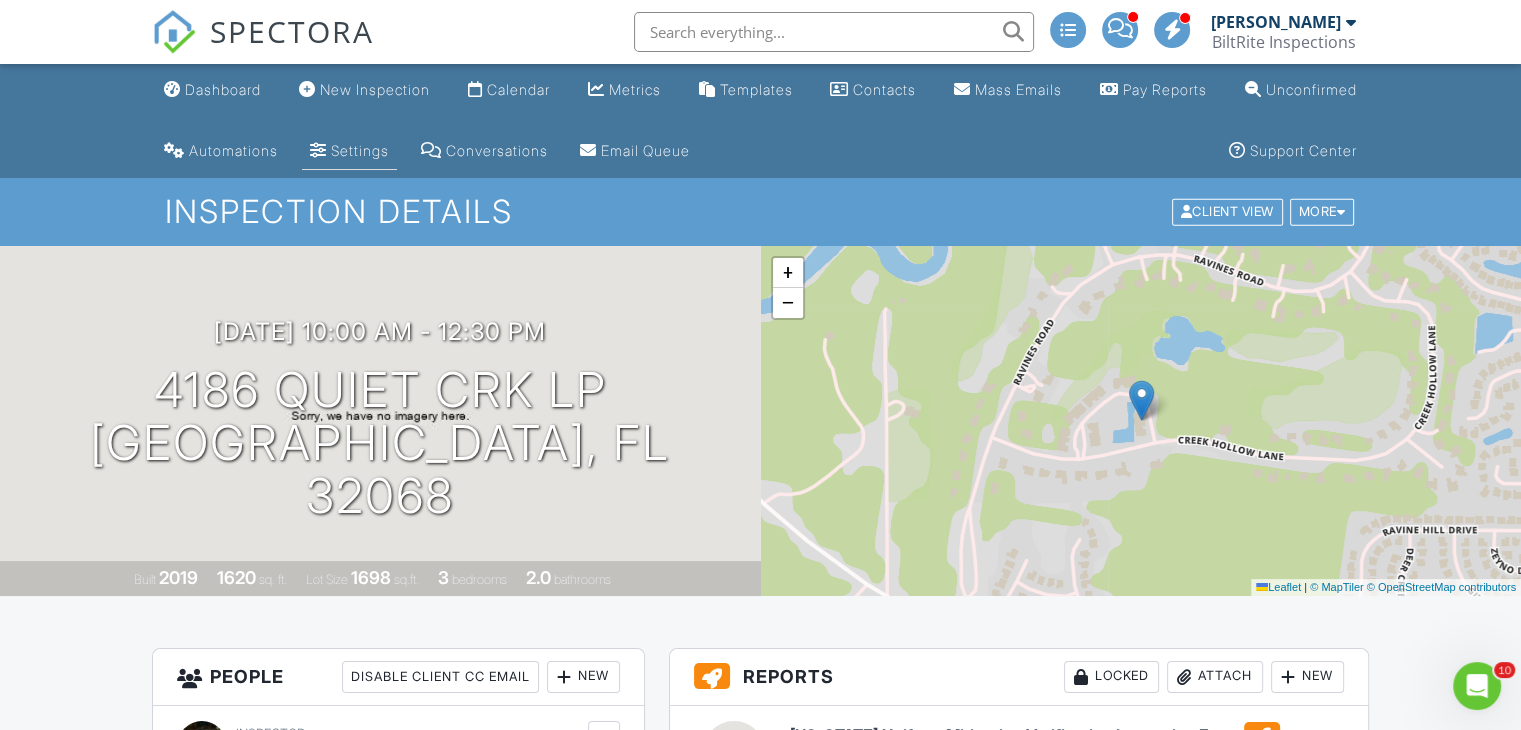 click on "Settings" at bounding box center [360, 150] 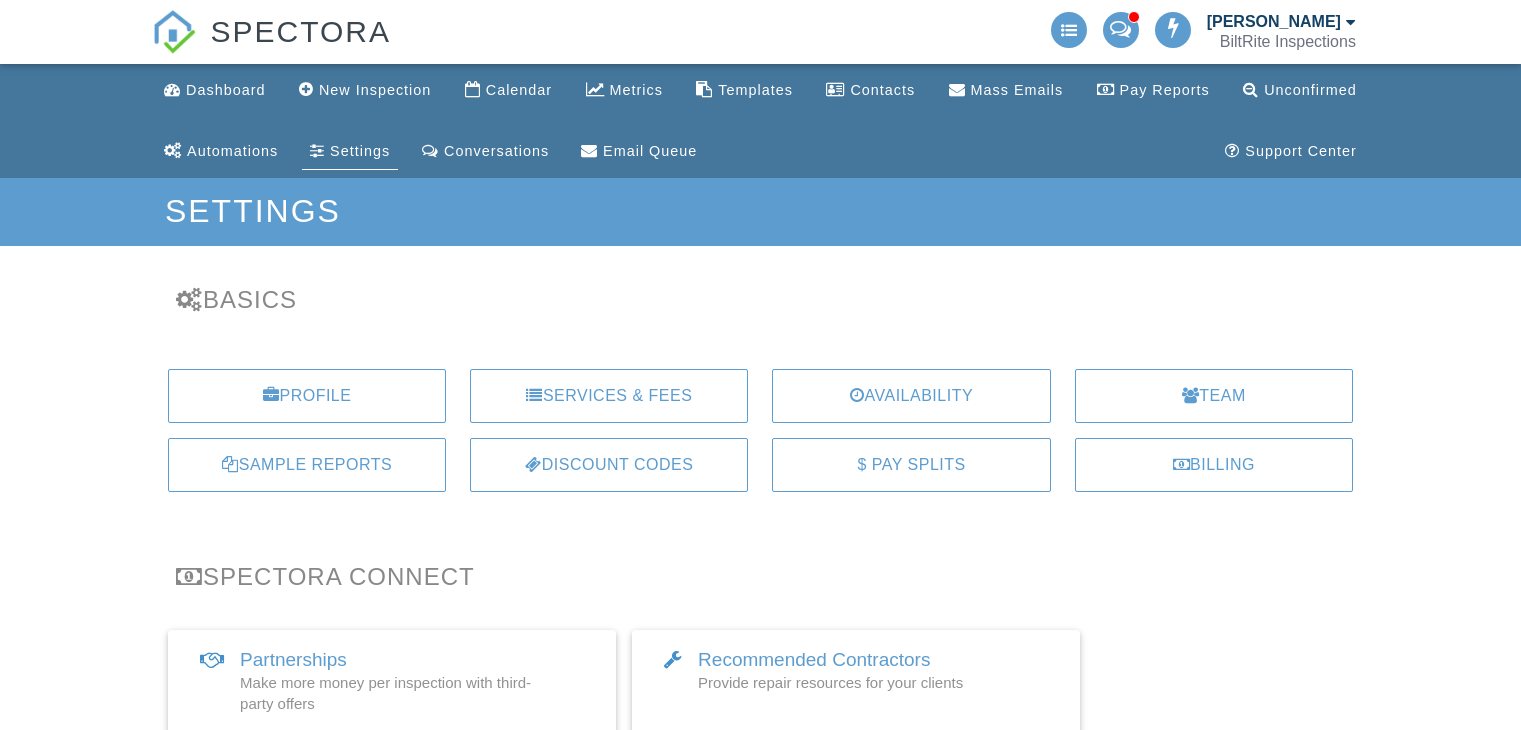 scroll, scrollTop: 0, scrollLeft: 0, axis: both 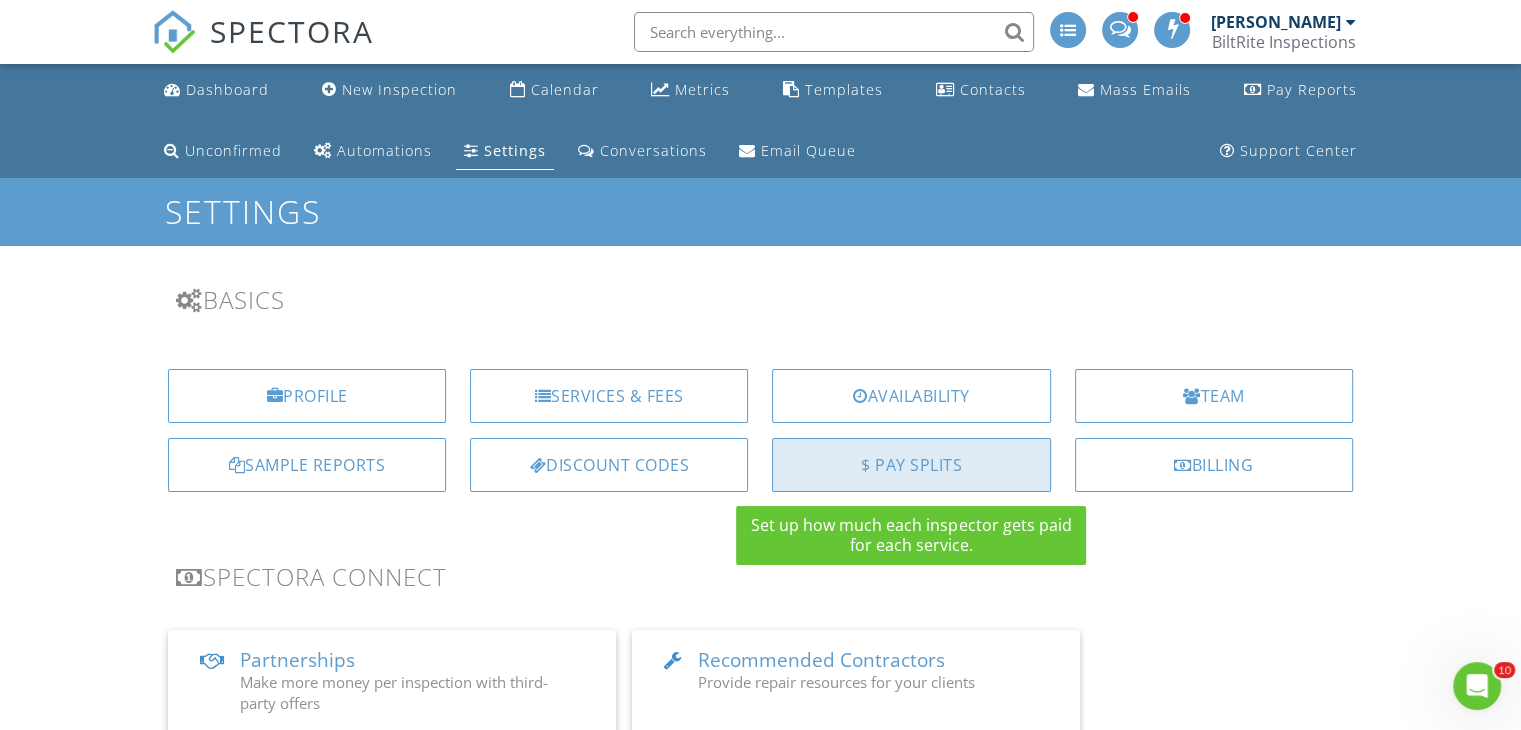 click on "$
Pay Splits" at bounding box center [911, 465] 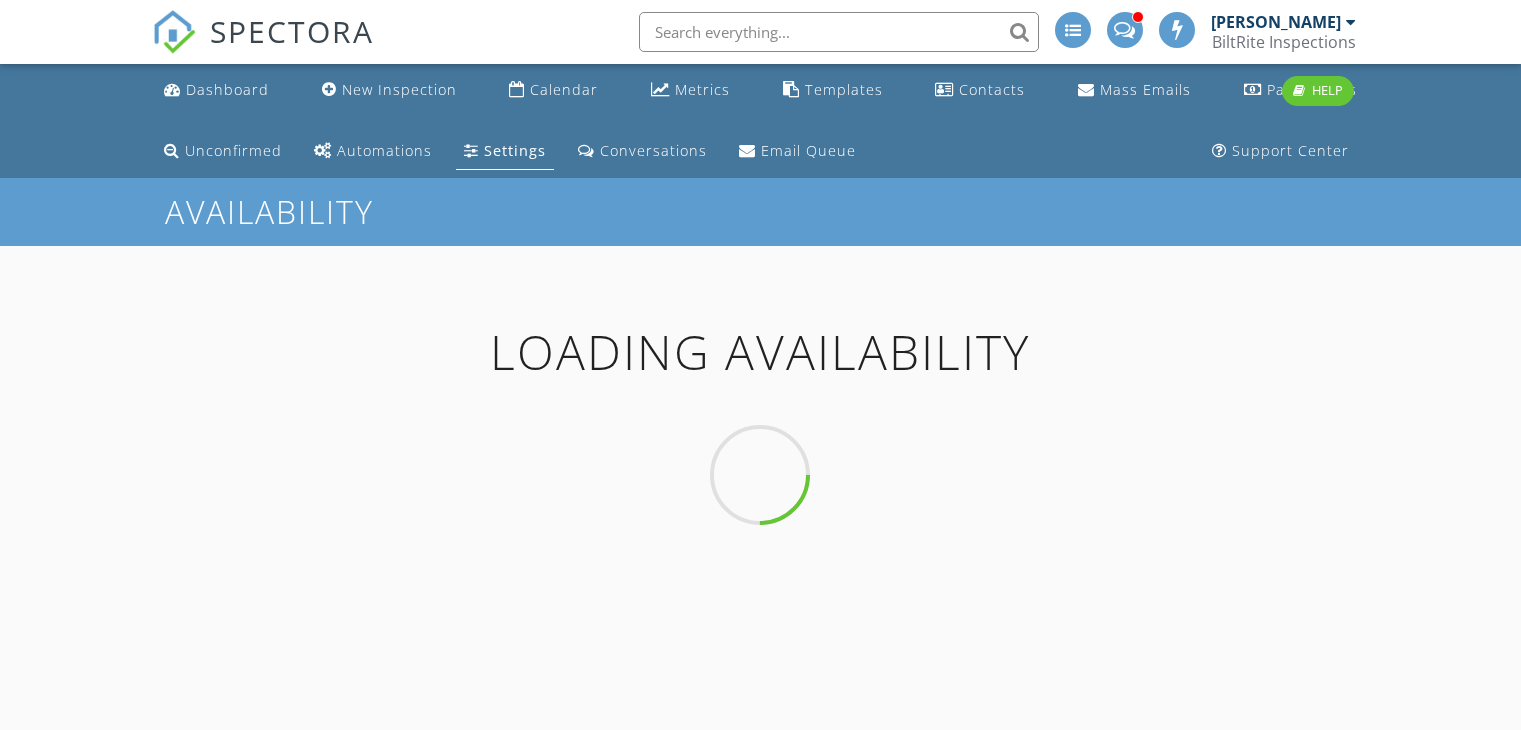 scroll, scrollTop: 0, scrollLeft: 0, axis: both 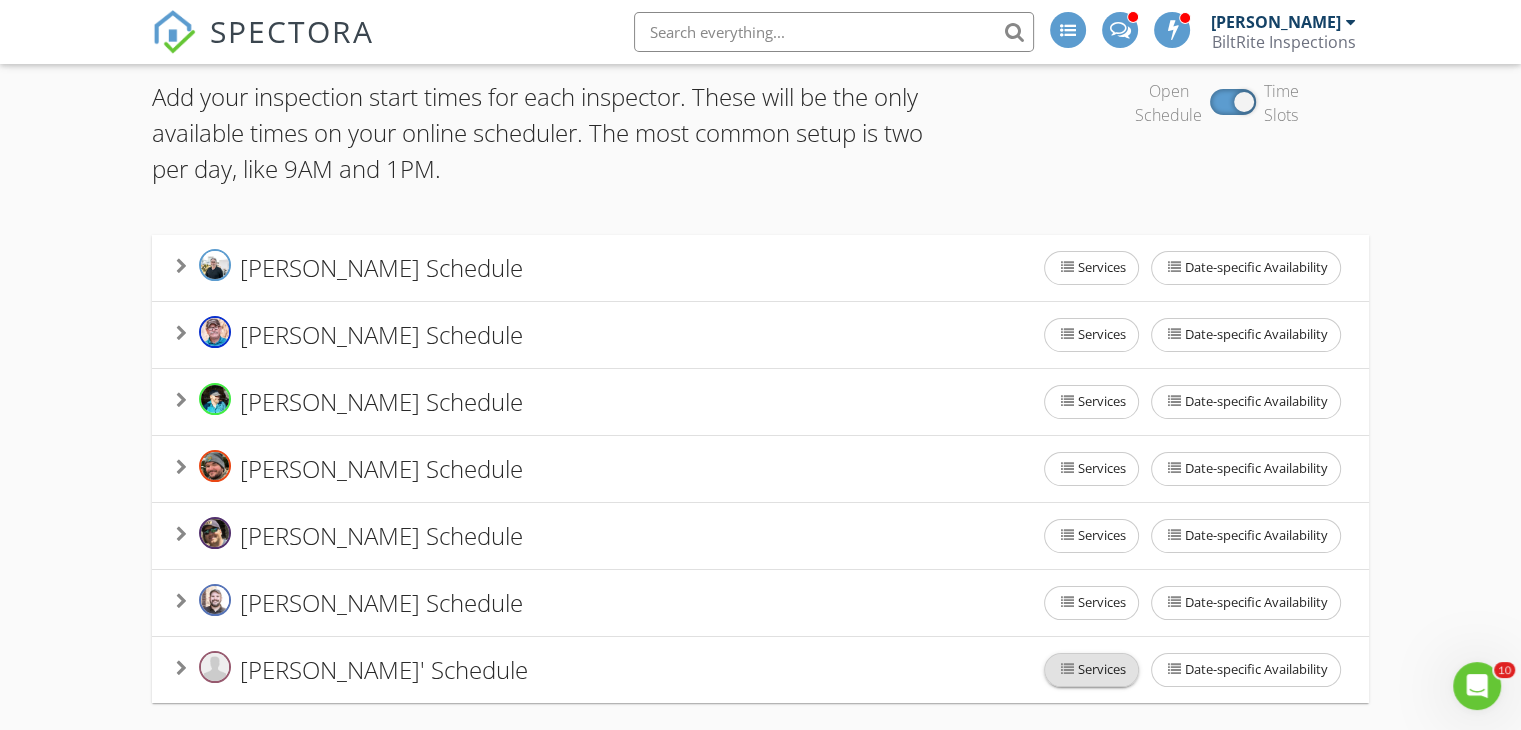 click on "Services" at bounding box center (1091, 670) 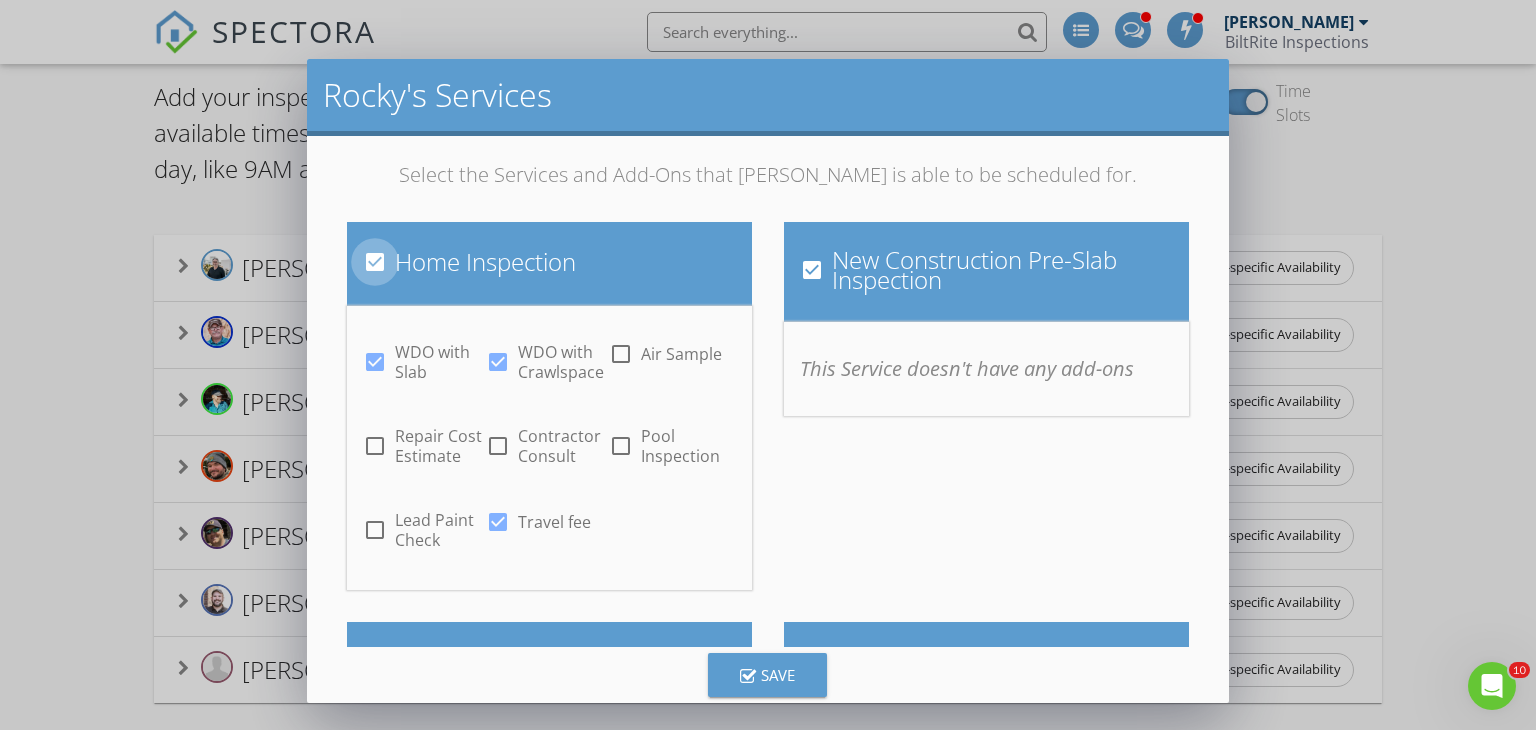 click at bounding box center (375, 262) 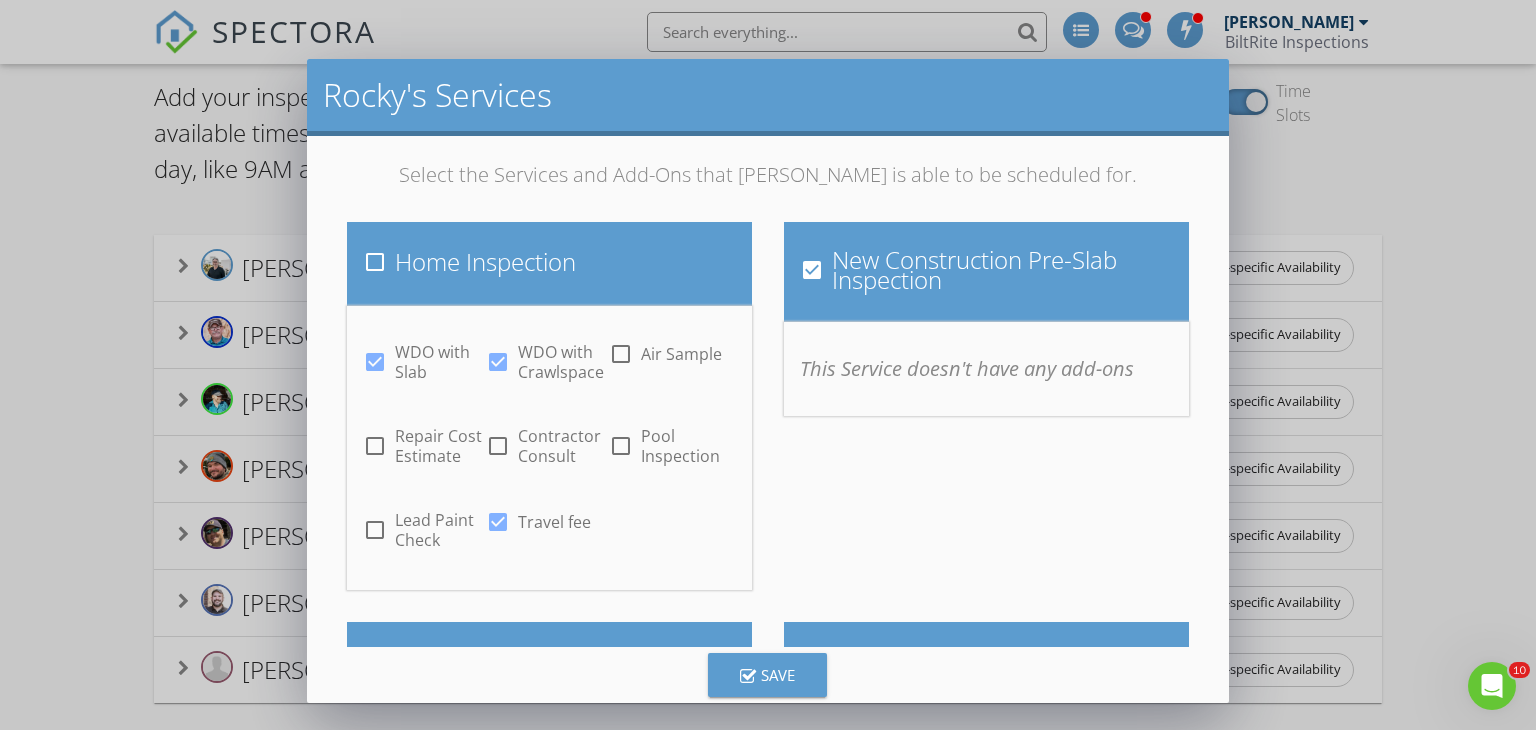 click at bounding box center (812, 270) 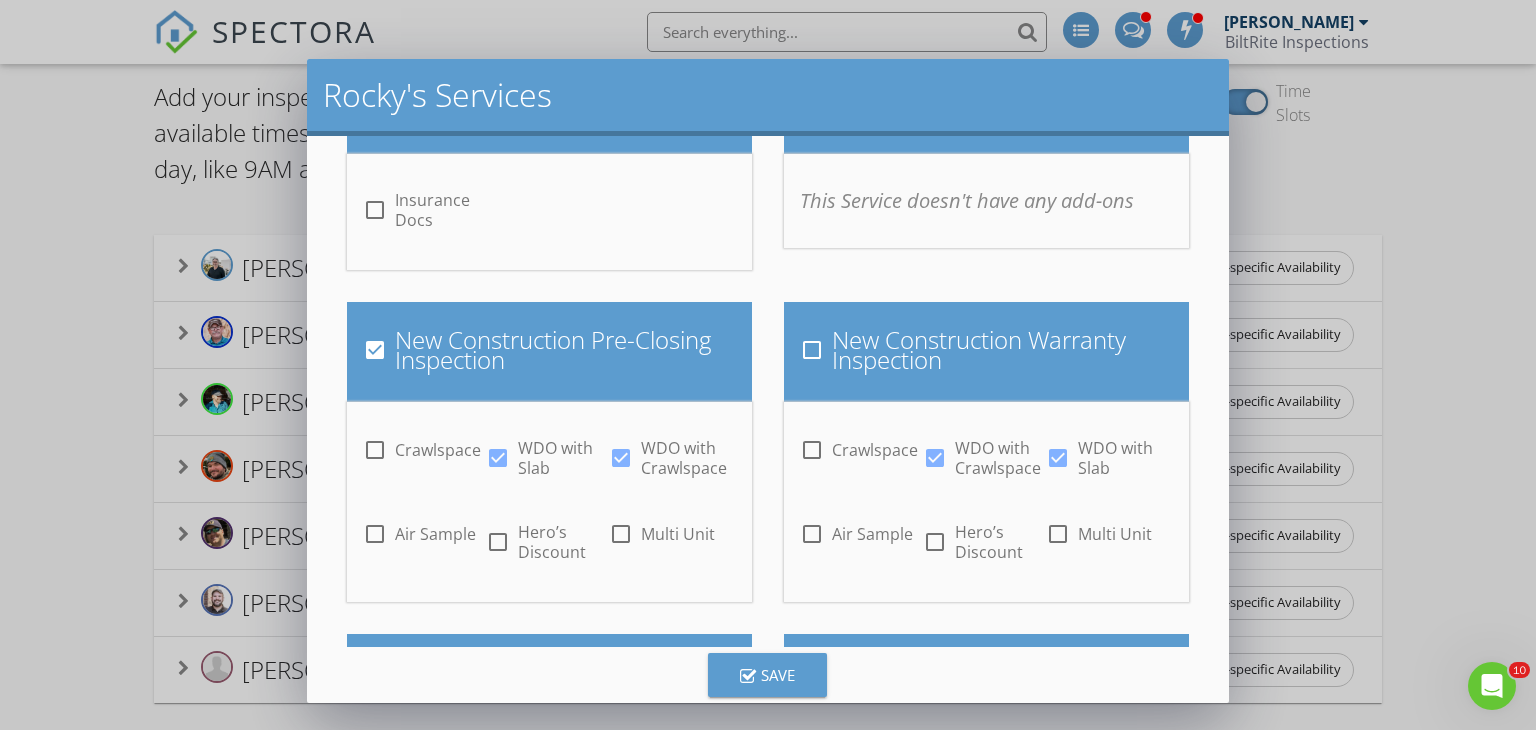scroll, scrollTop: 553, scrollLeft: 0, axis: vertical 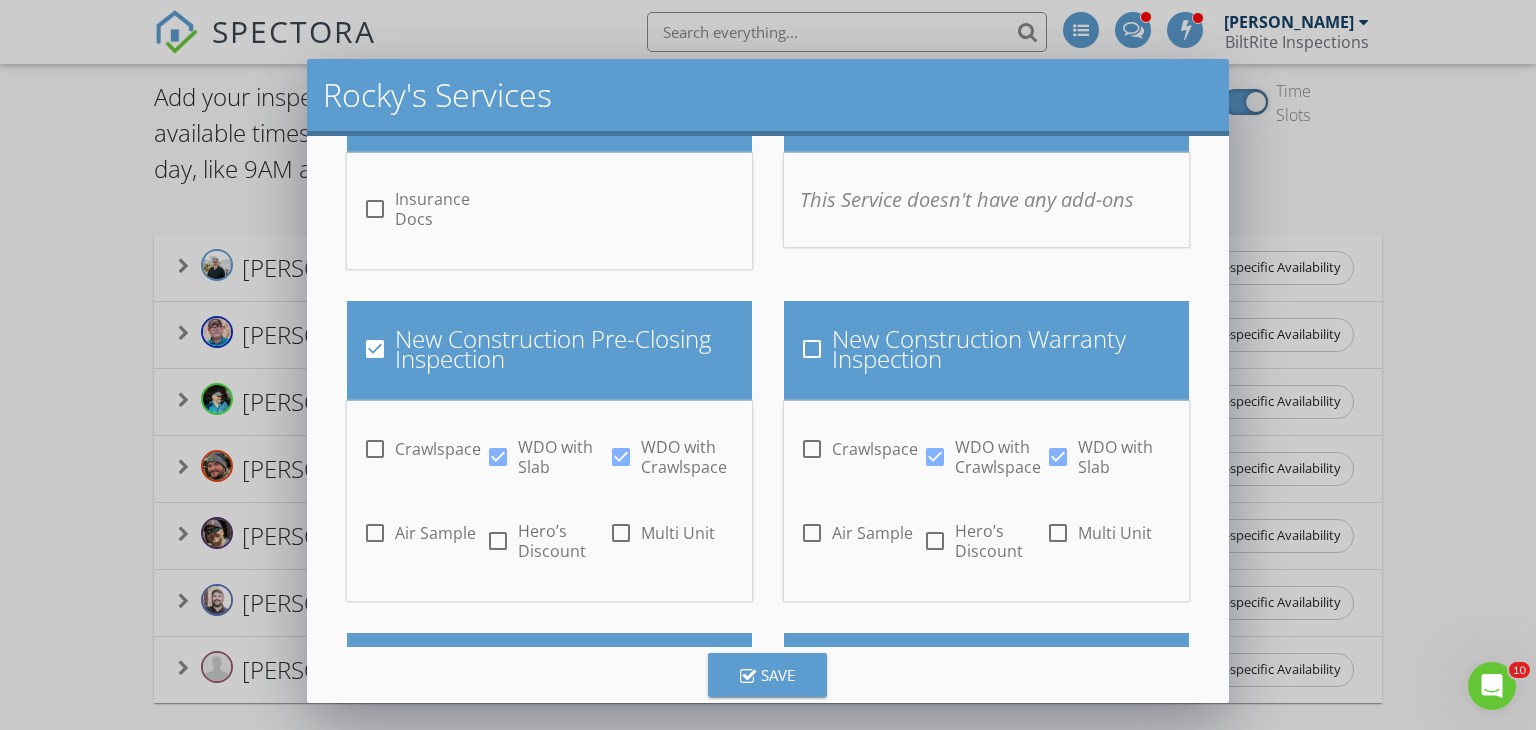 click at bounding box center [375, 349] 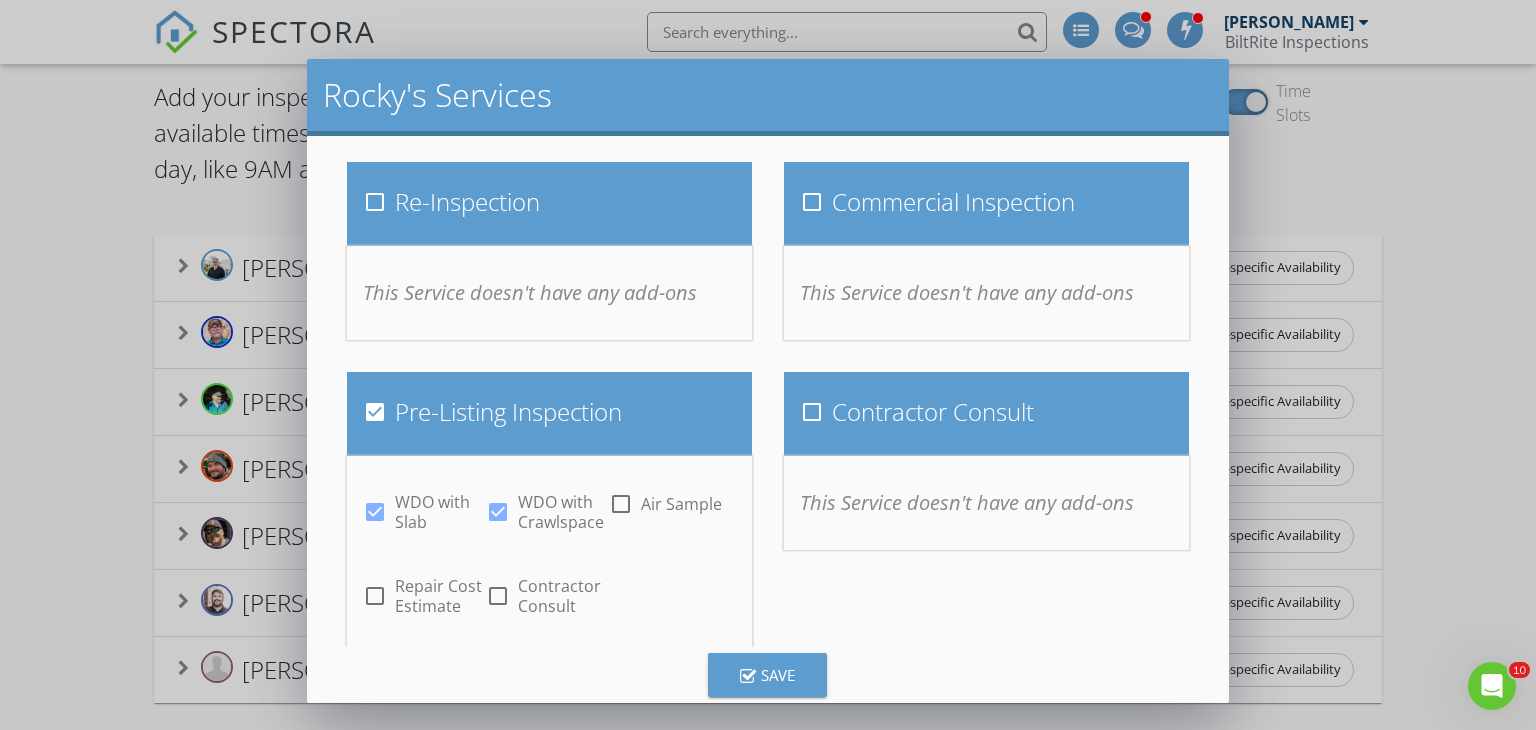scroll, scrollTop: 1029, scrollLeft: 0, axis: vertical 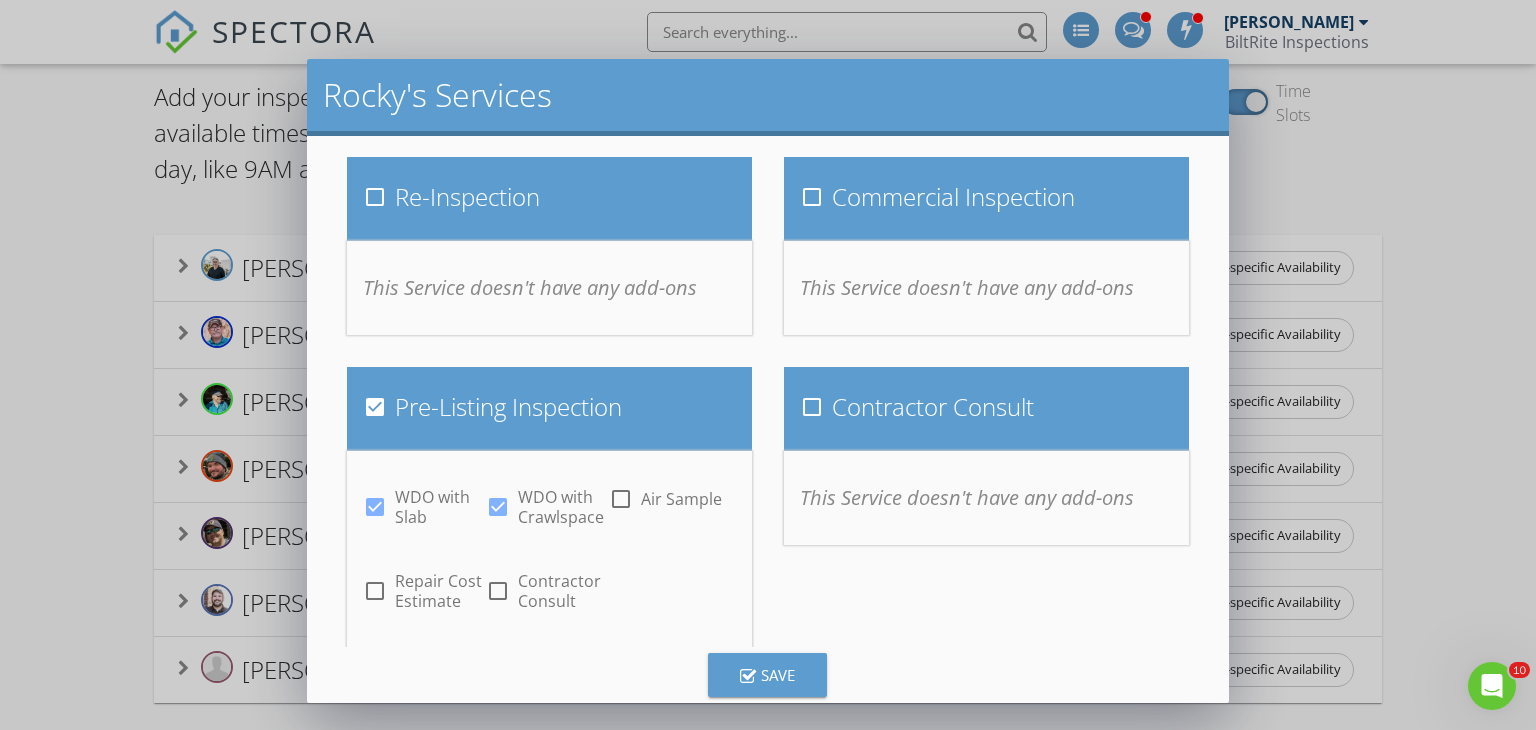 click at bounding box center [375, 407] 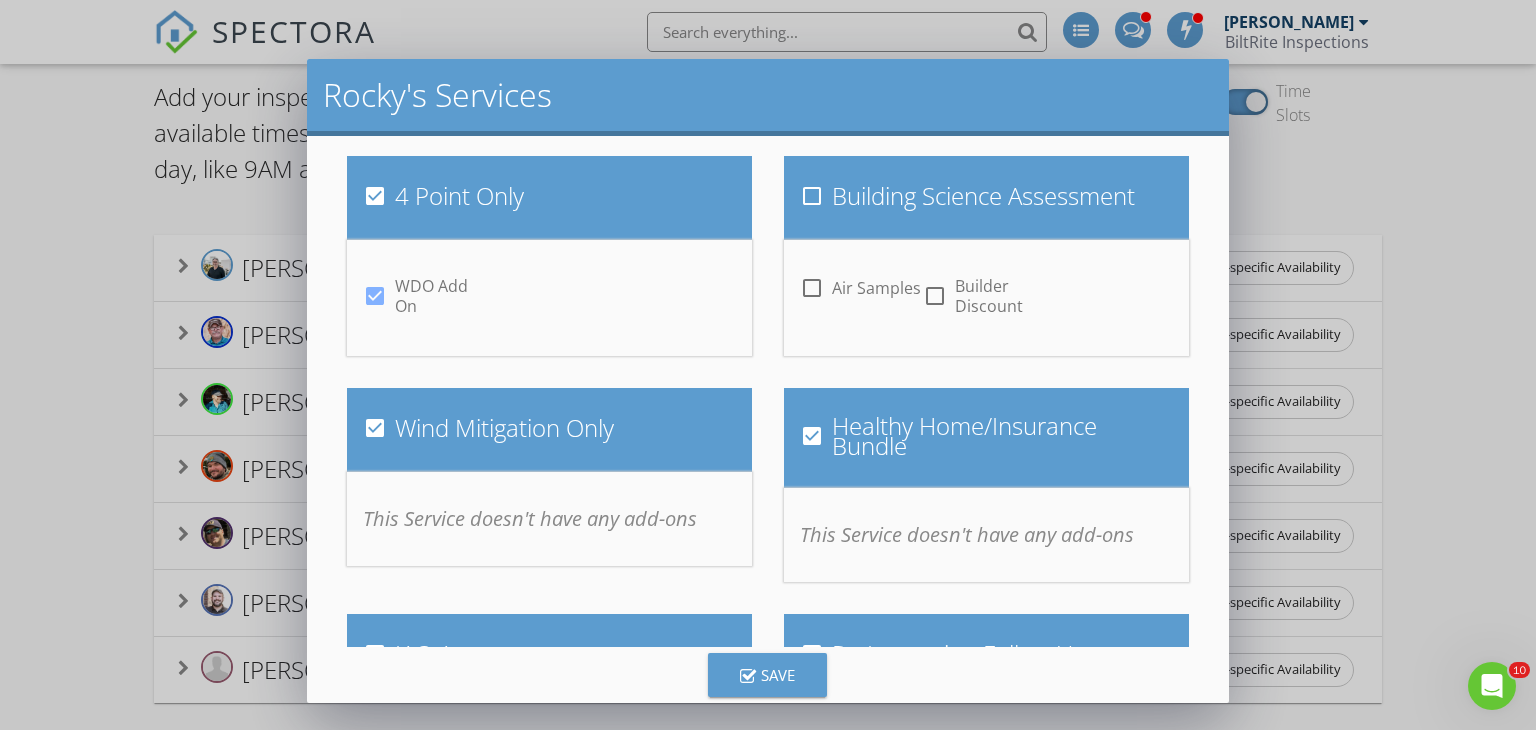 scroll, scrollTop: 1789, scrollLeft: 0, axis: vertical 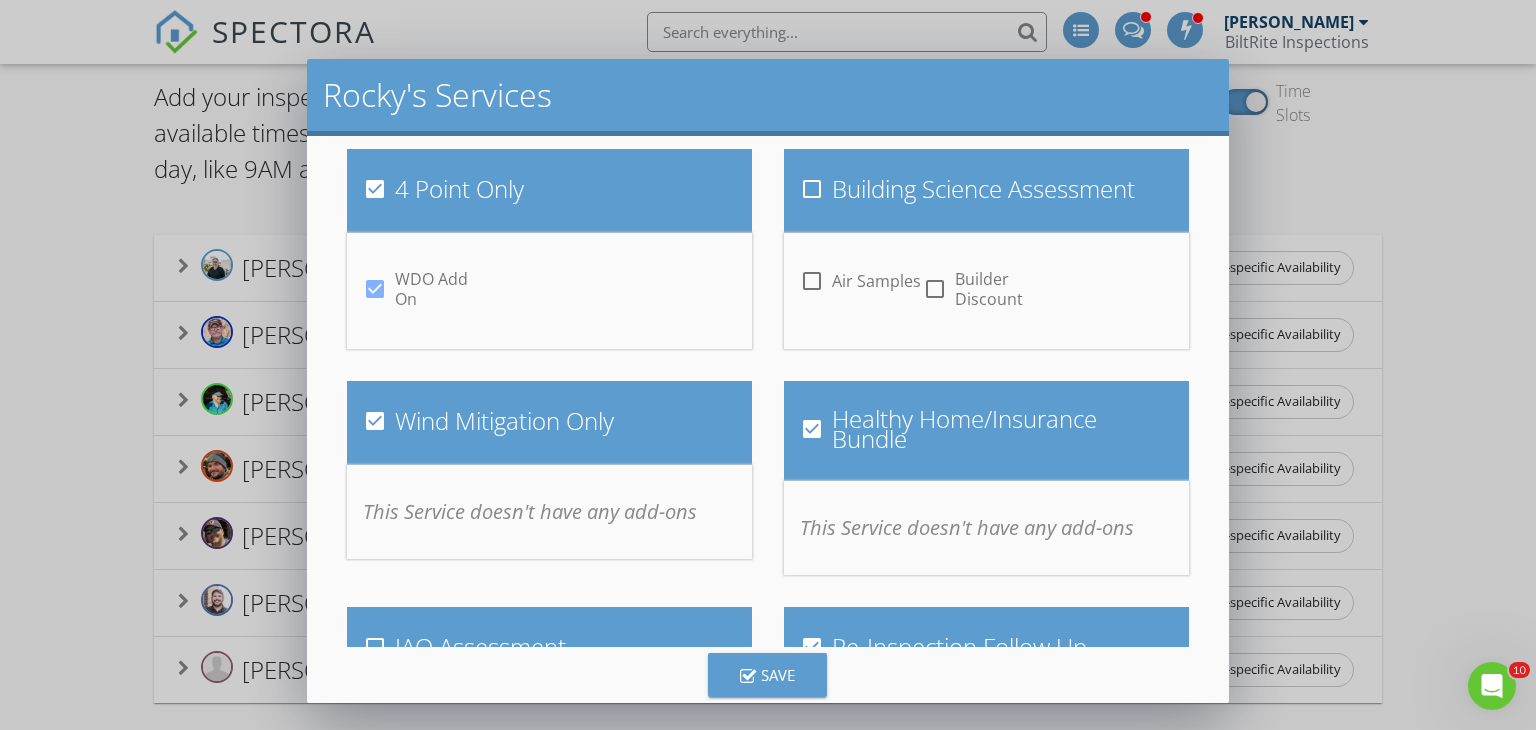 click at bounding box center (375, 289) 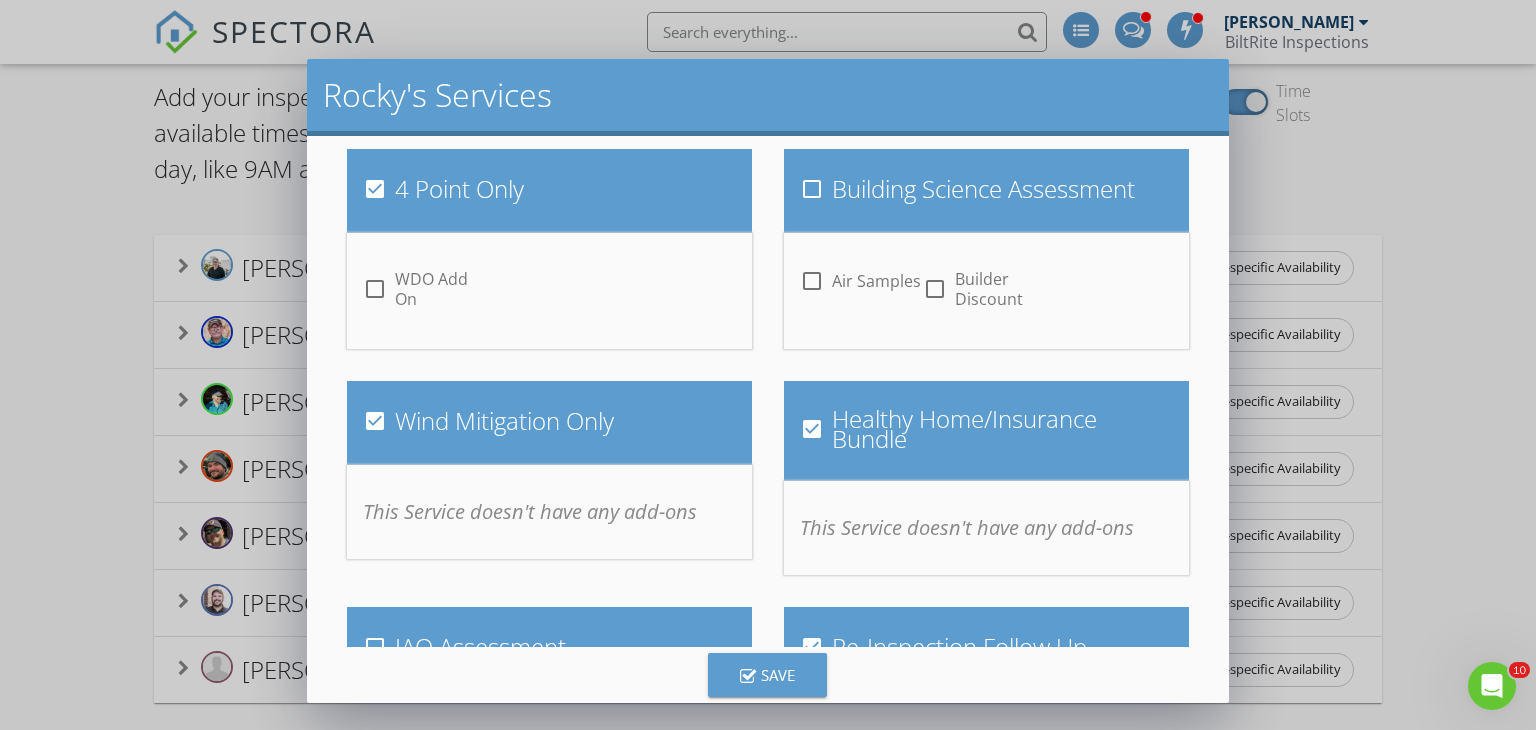 click at bounding box center (375, 189) 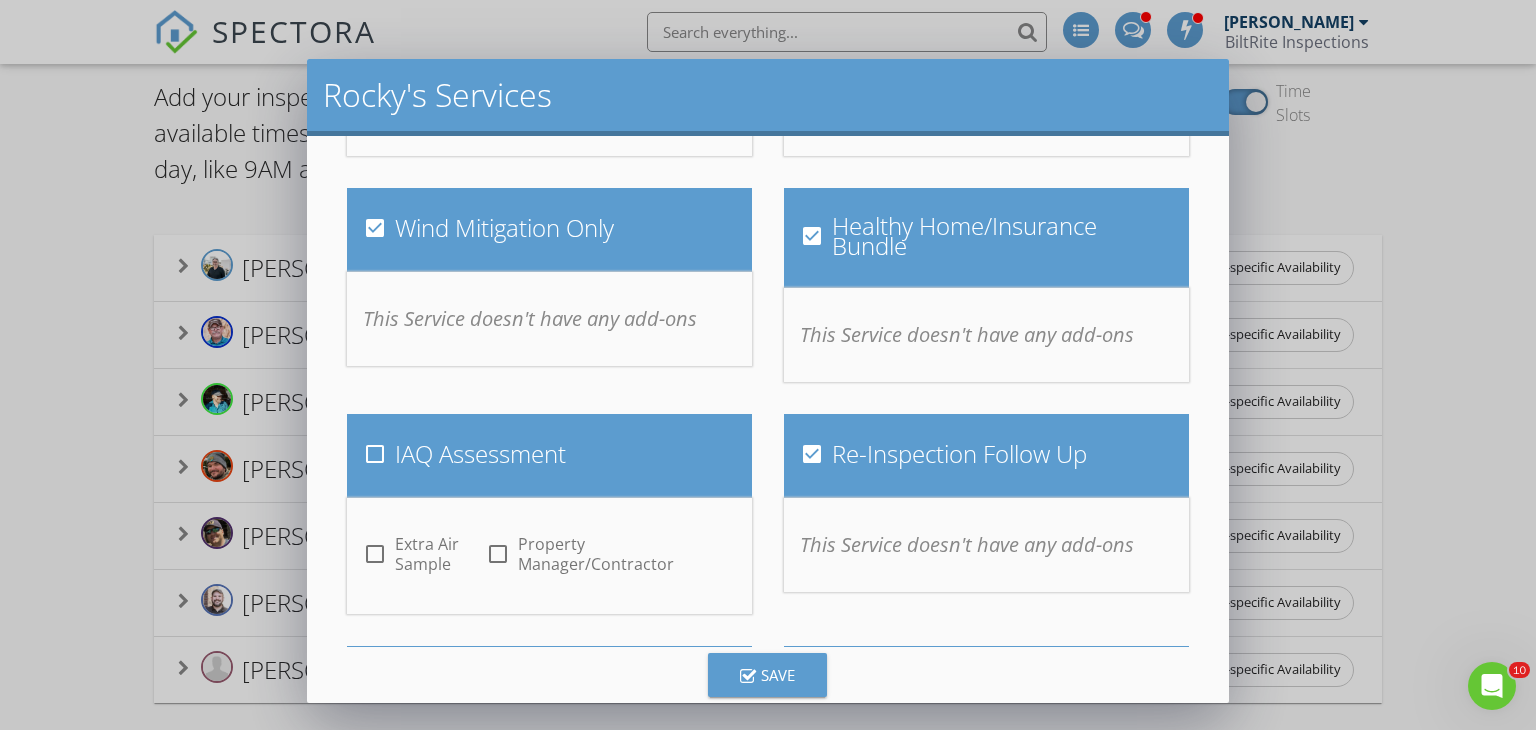 scroll, scrollTop: 1989, scrollLeft: 0, axis: vertical 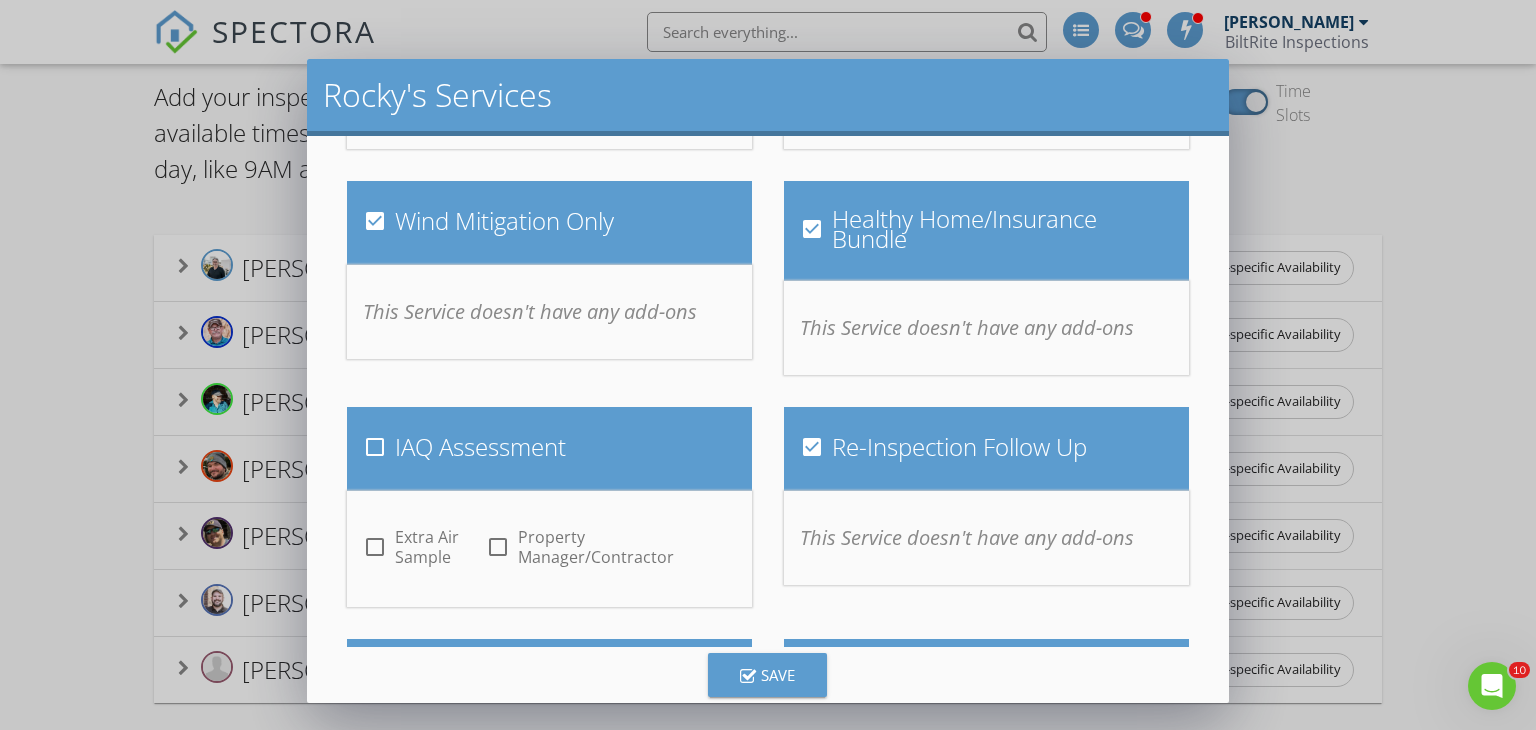 click on "check_box Wind Mitigation Only" at bounding box center [488, 221] 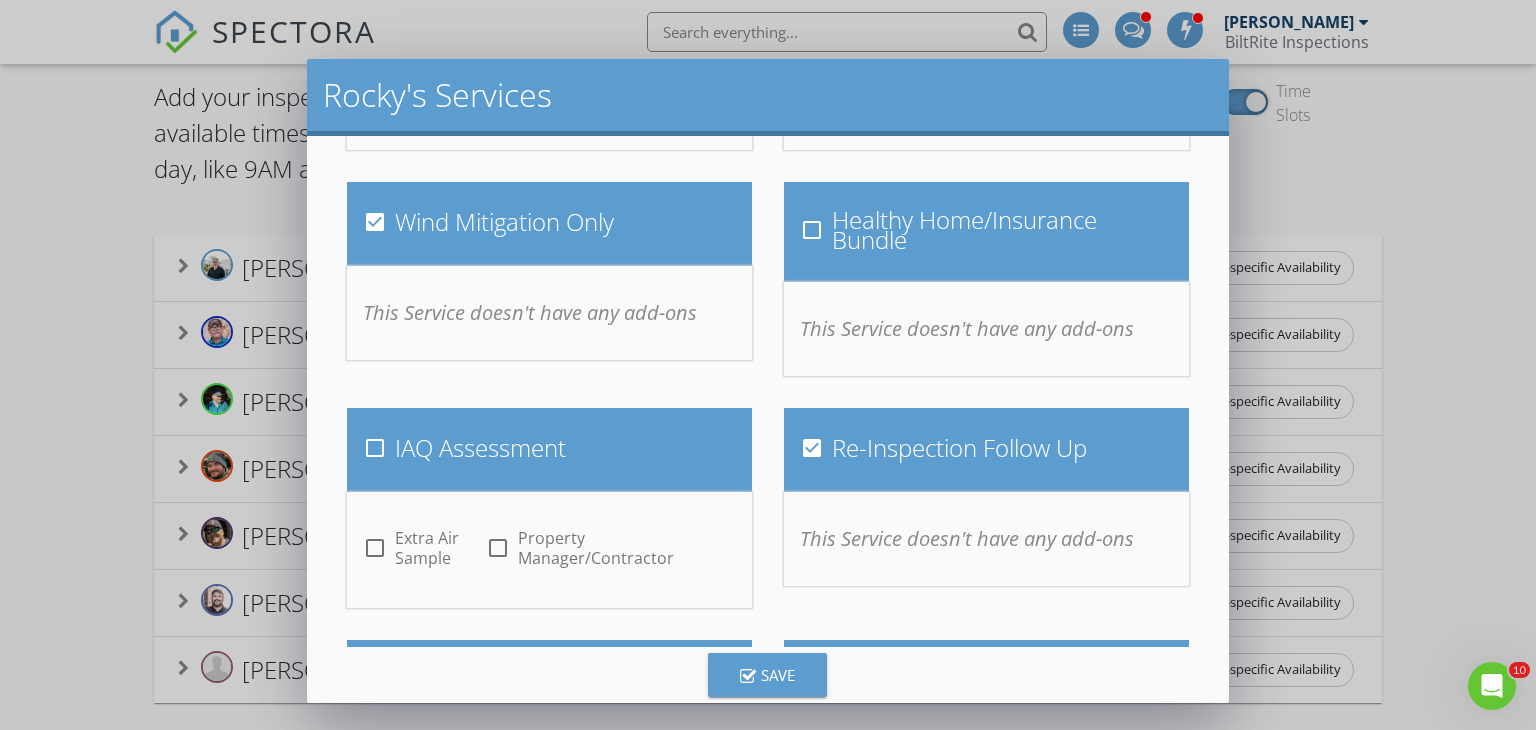 click at bounding box center (375, 222) 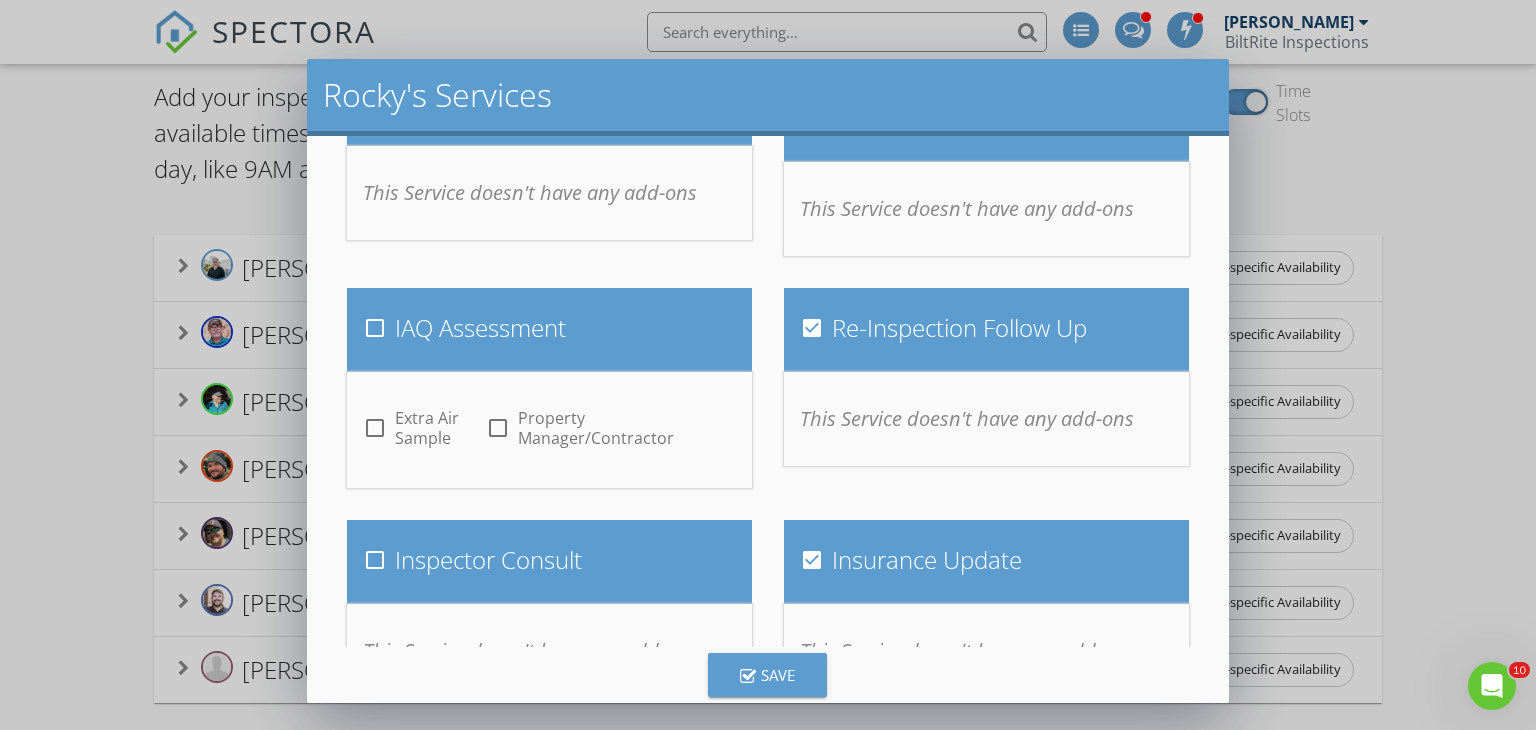 scroll, scrollTop: 2138, scrollLeft: 0, axis: vertical 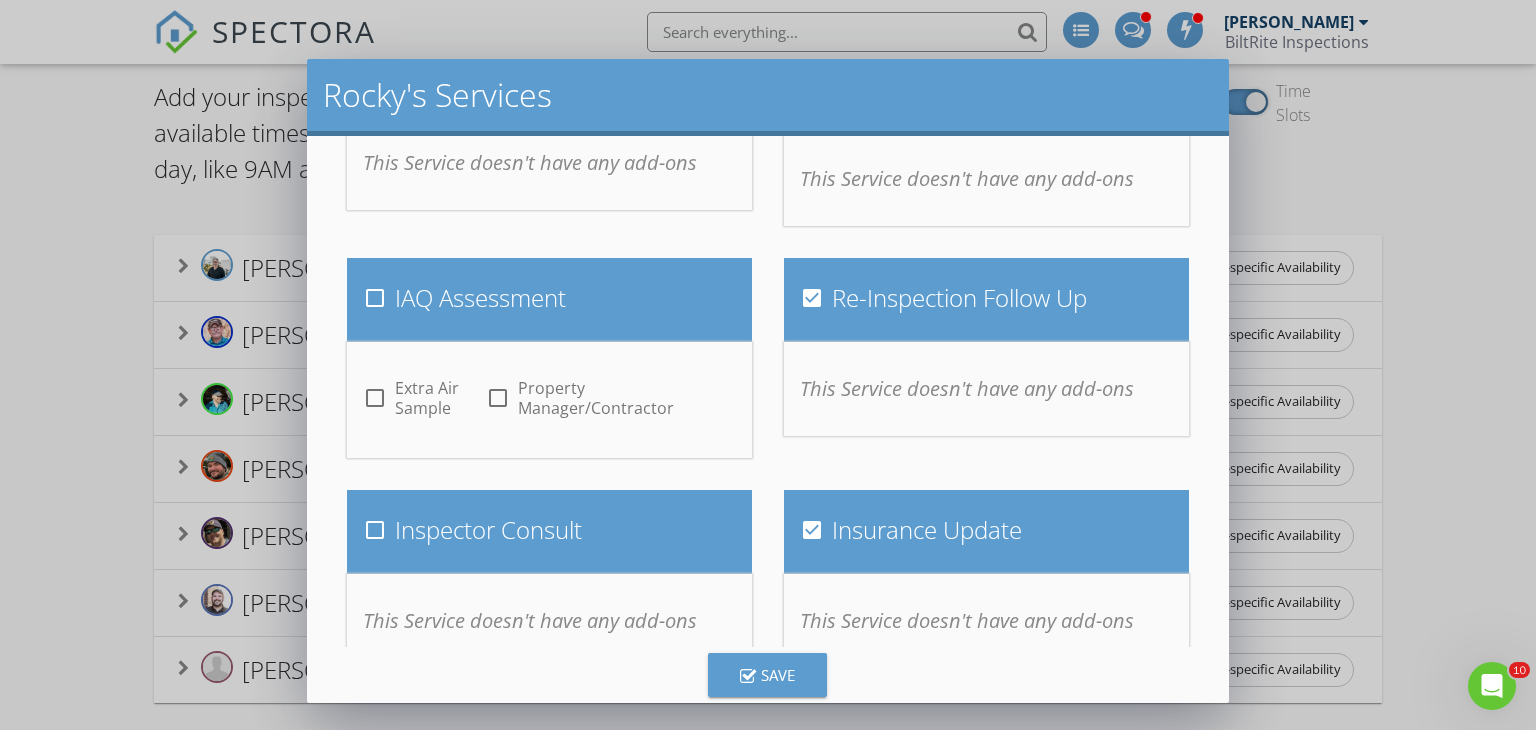 click at bounding box center (812, 298) 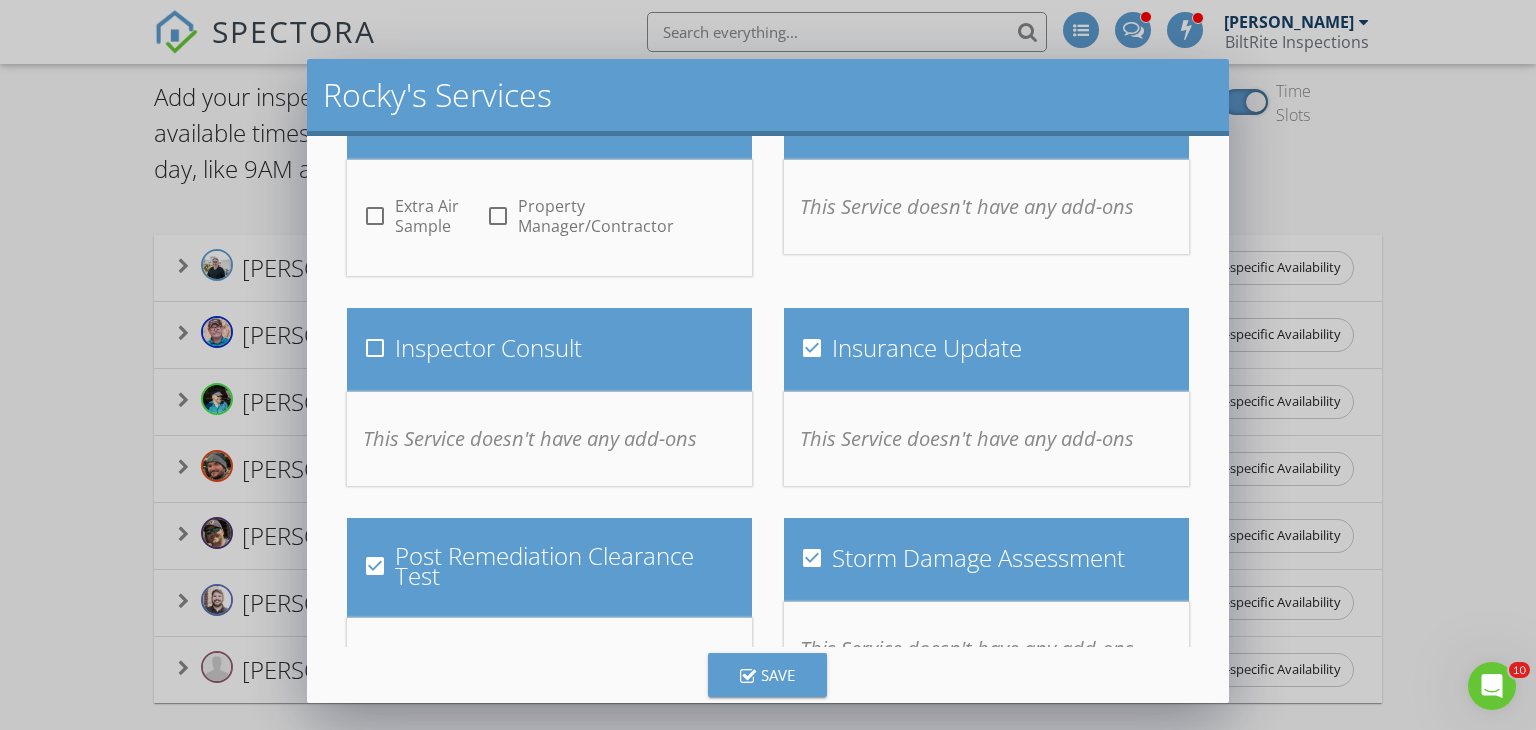 scroll, scrollTop: 2332, scrollLeft: 0, axis: vertical 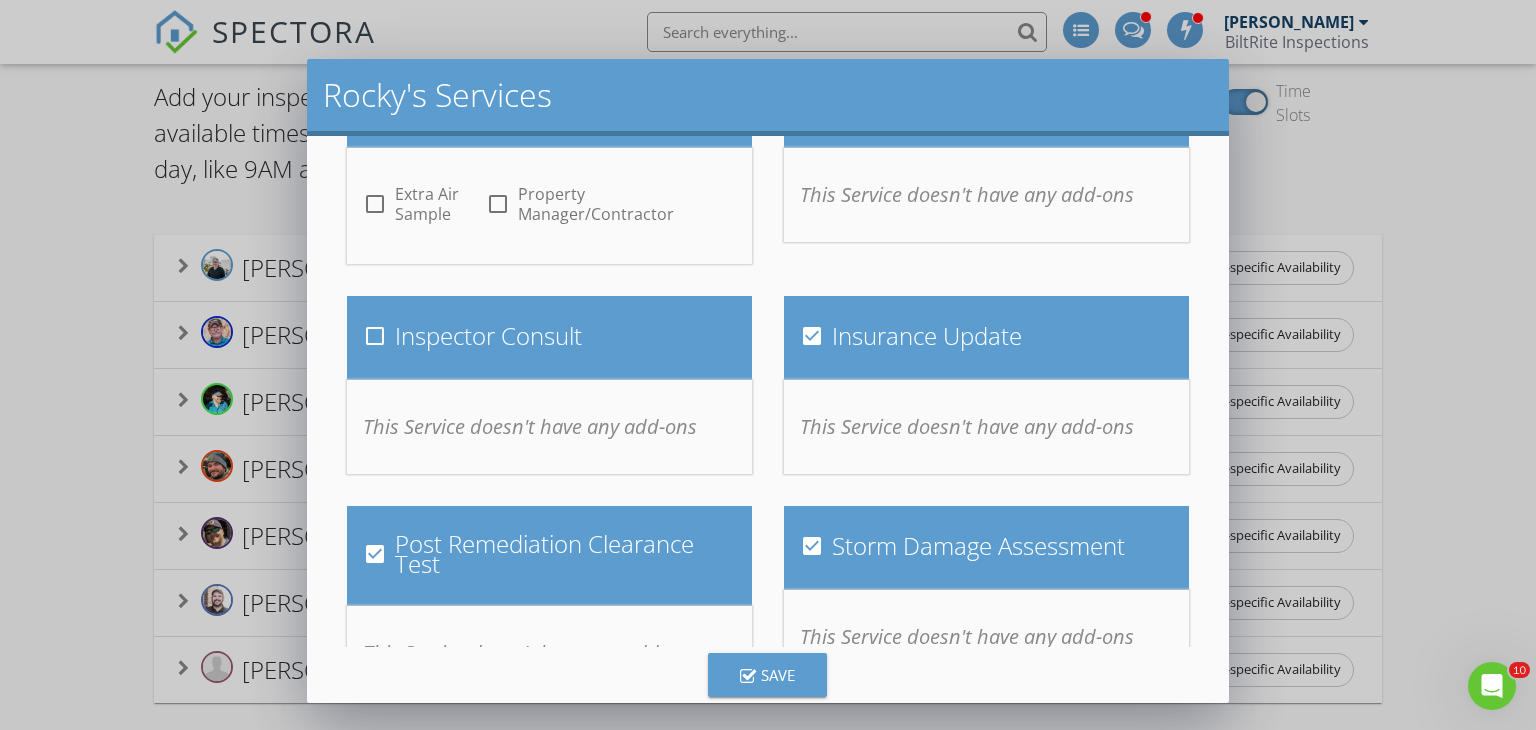 click at bounding box center [812, 336] 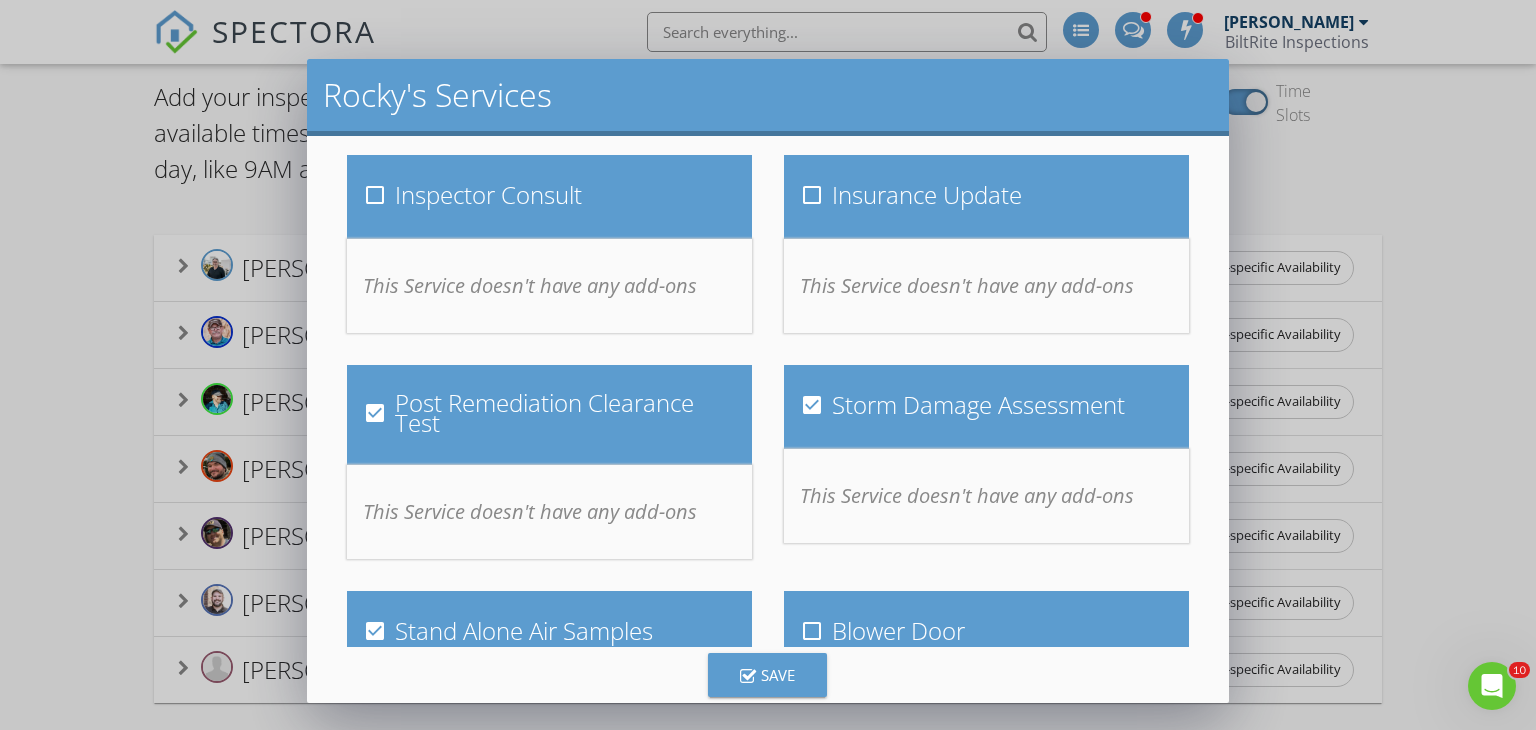 scroll, scrollTop: 2514, scrollLeft: 0, axis: vertical 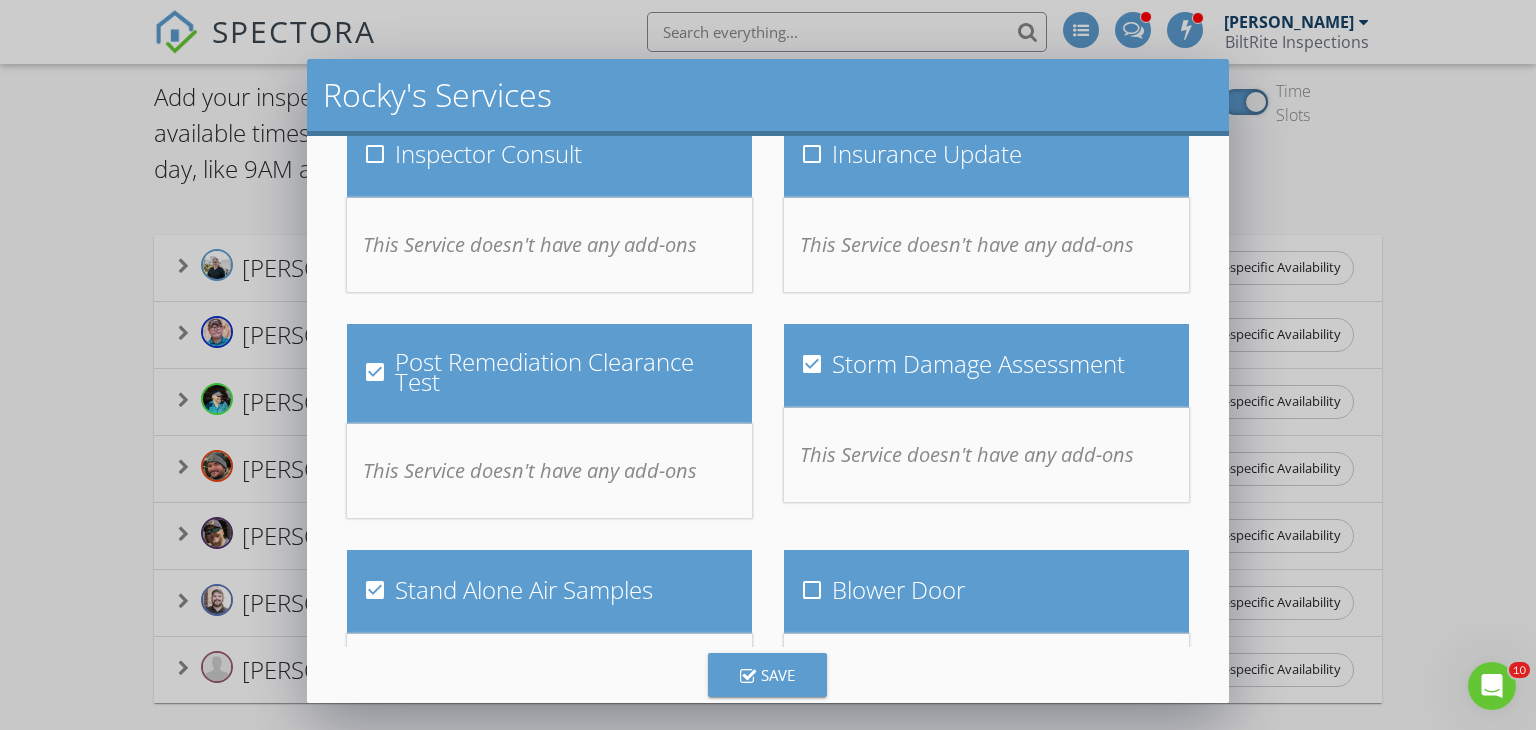 click at bounding box center (375, 372) 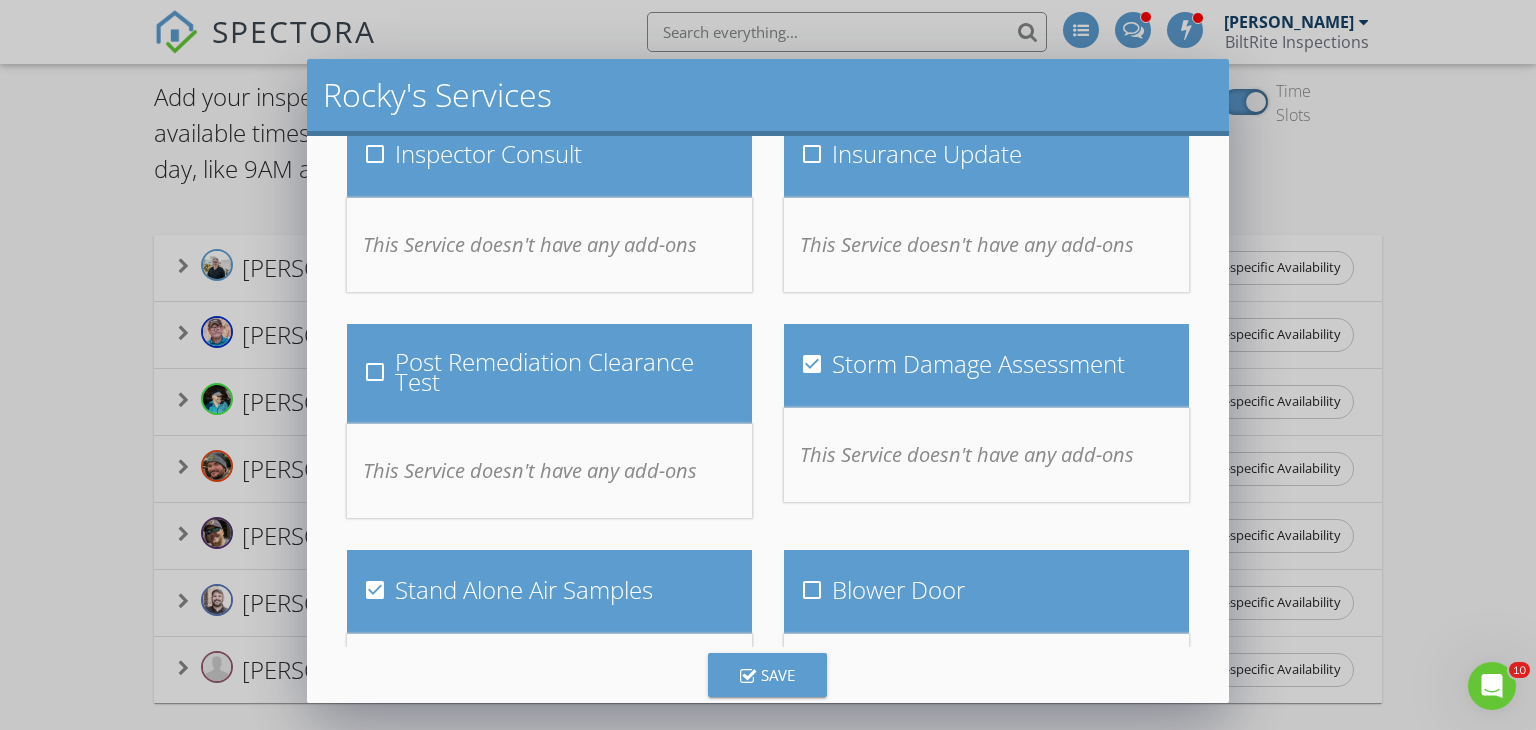 click at bounding box center (812, 364) 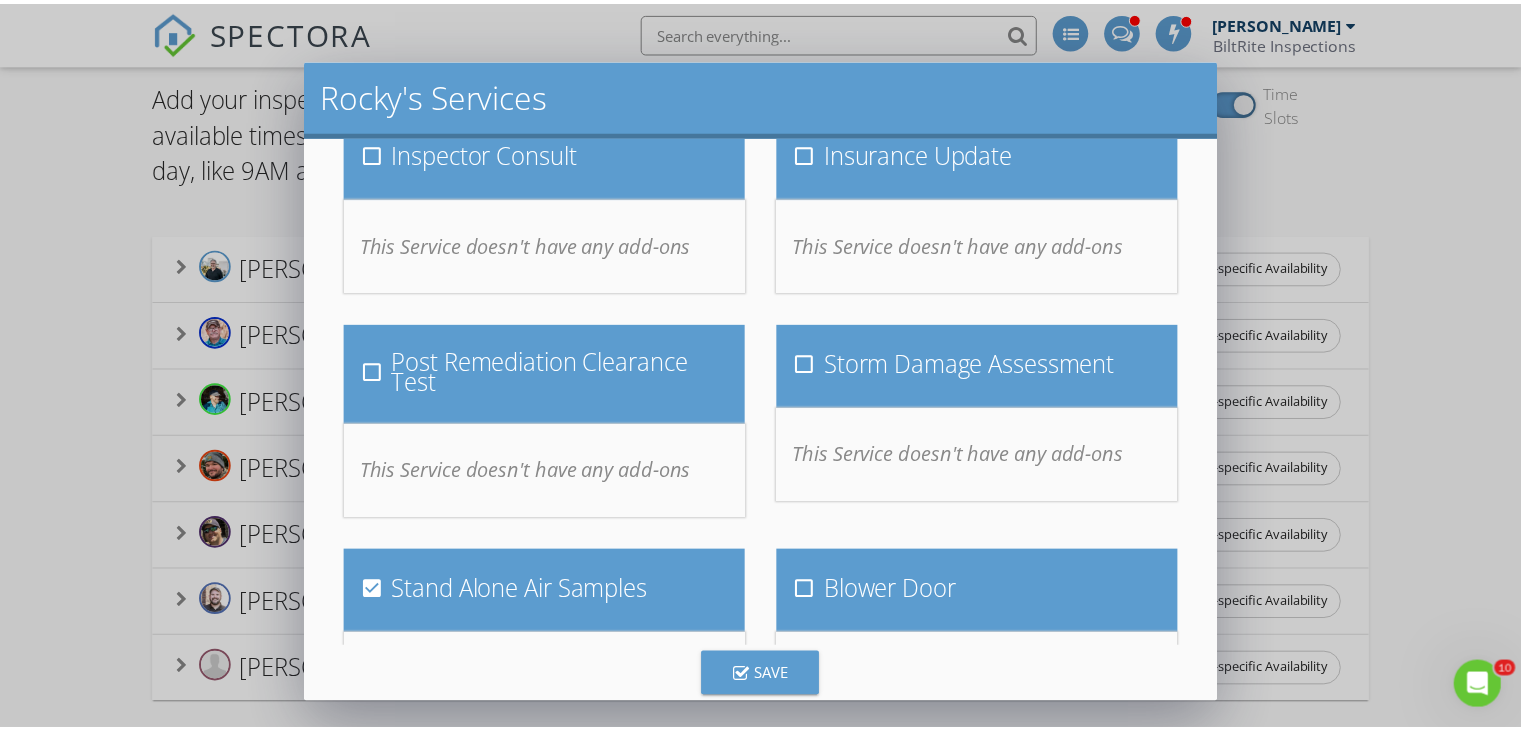 scroll, scrollTop: 2636, scrollLeft: 0, axis: vertical 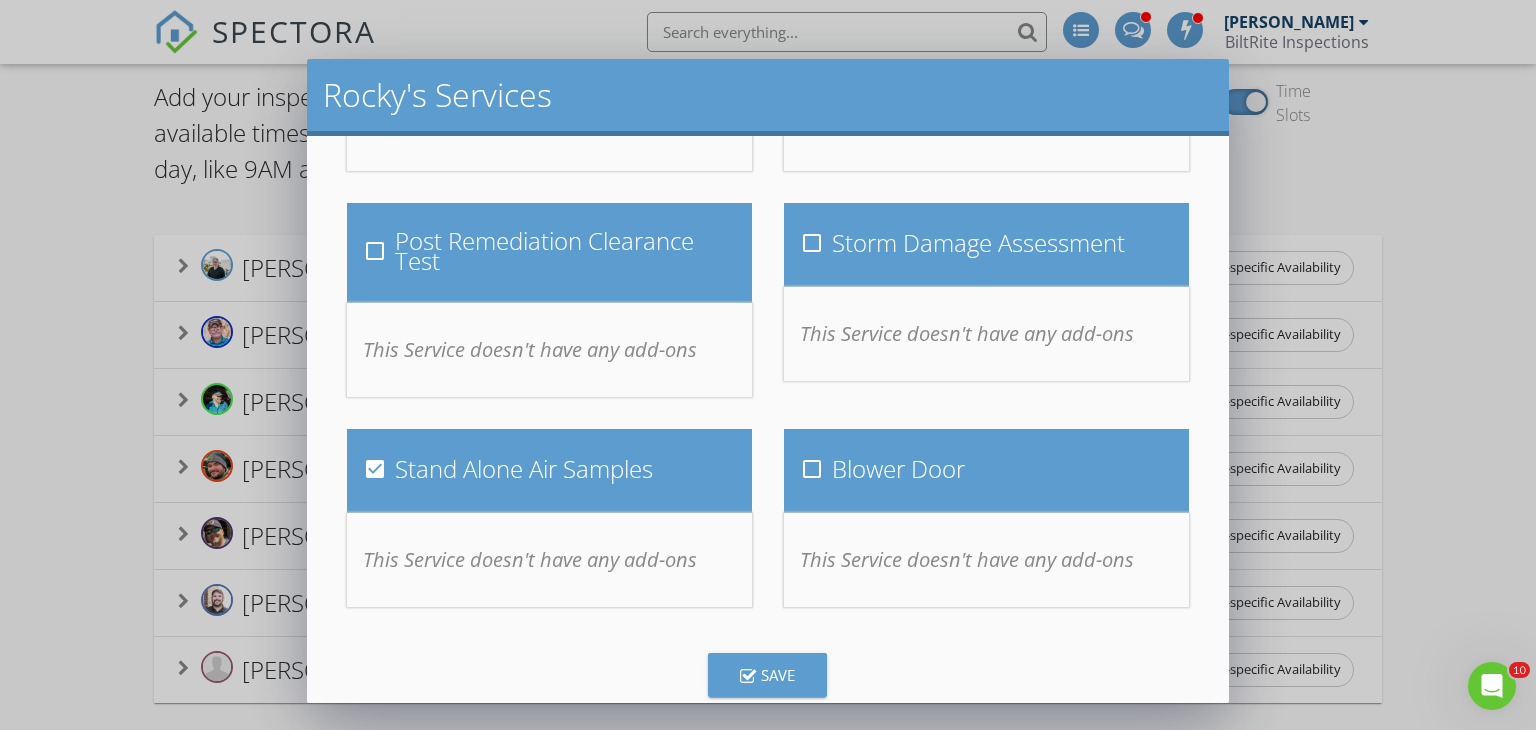 click at bounding box center (375, 469) 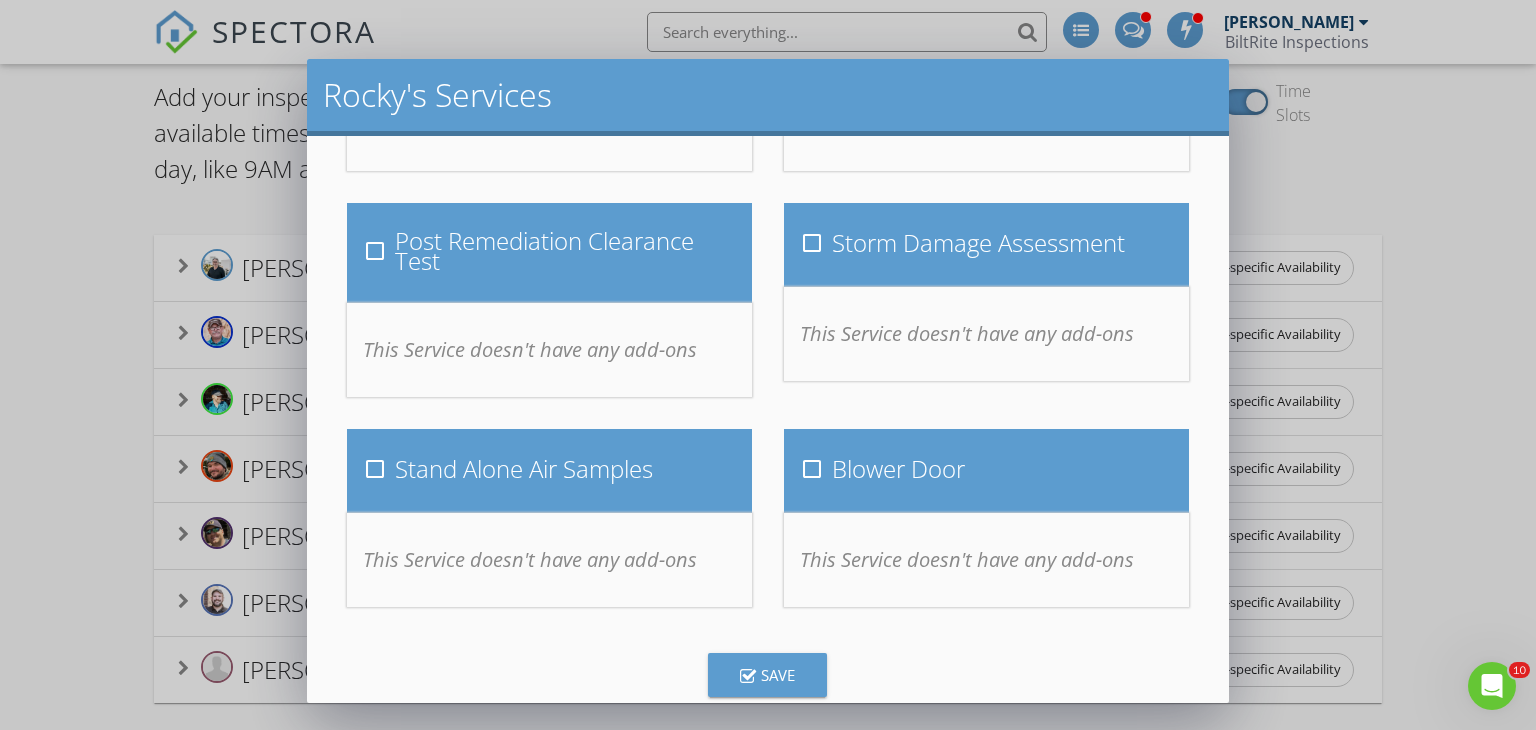 click on "Save" at bounding box center (767, 675) 